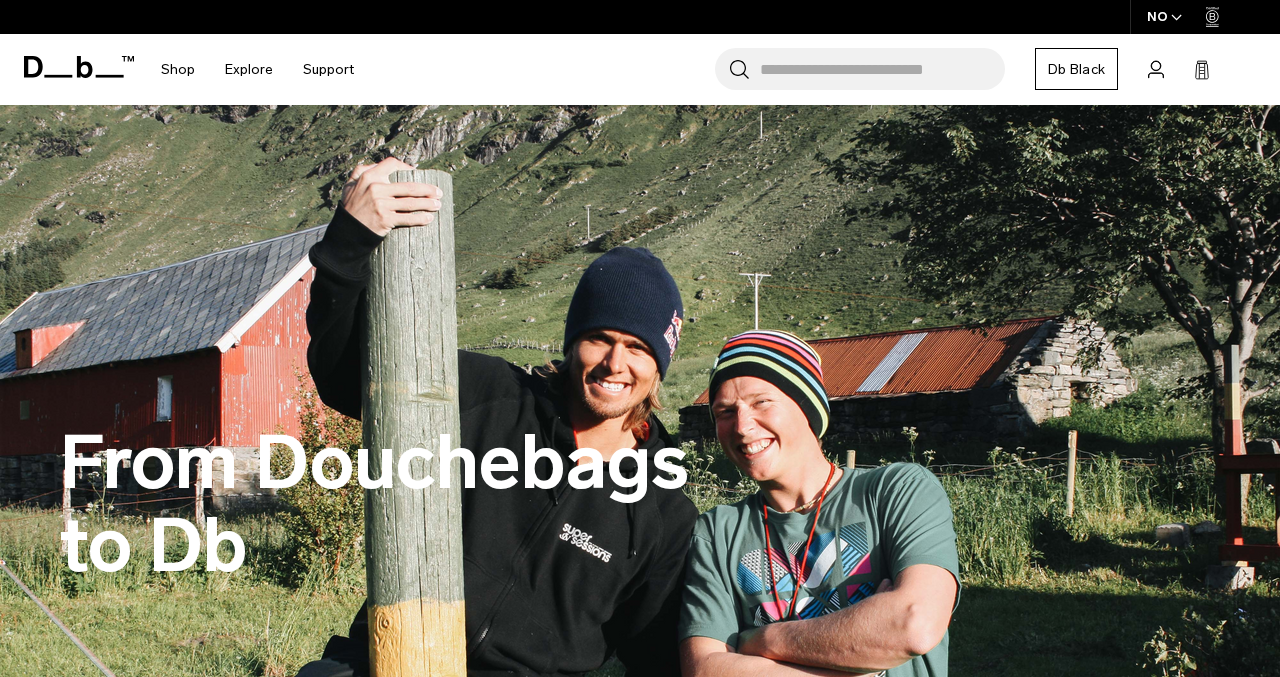 scroll, scrollTop: 96, scrollLeft: 0, axis: vertical 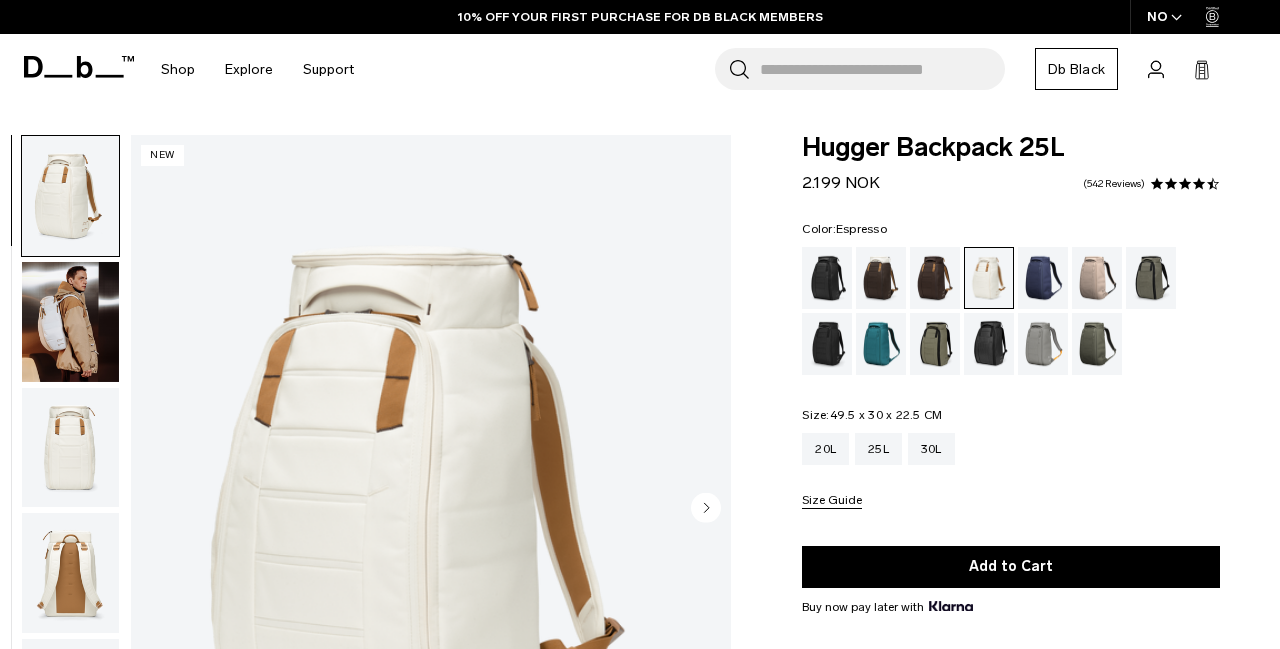 click at bounding box center [935, 278] 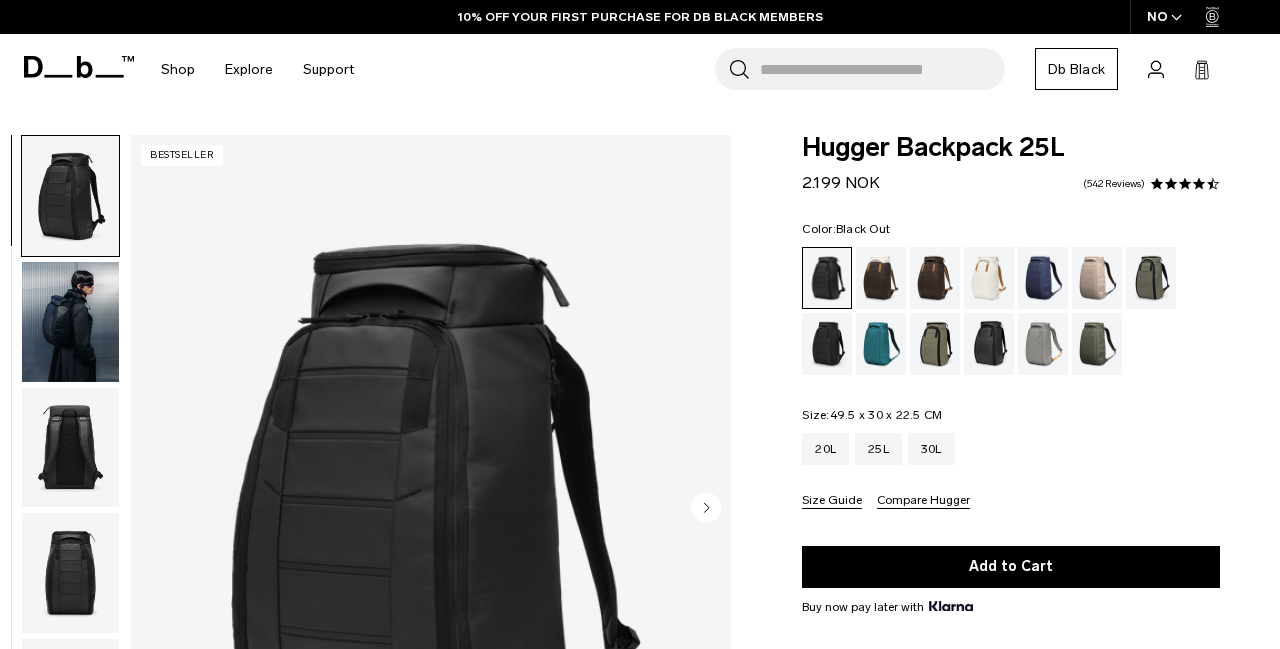 scroll, scrollTop: 93, scrollLeft: 0, axis: vertical 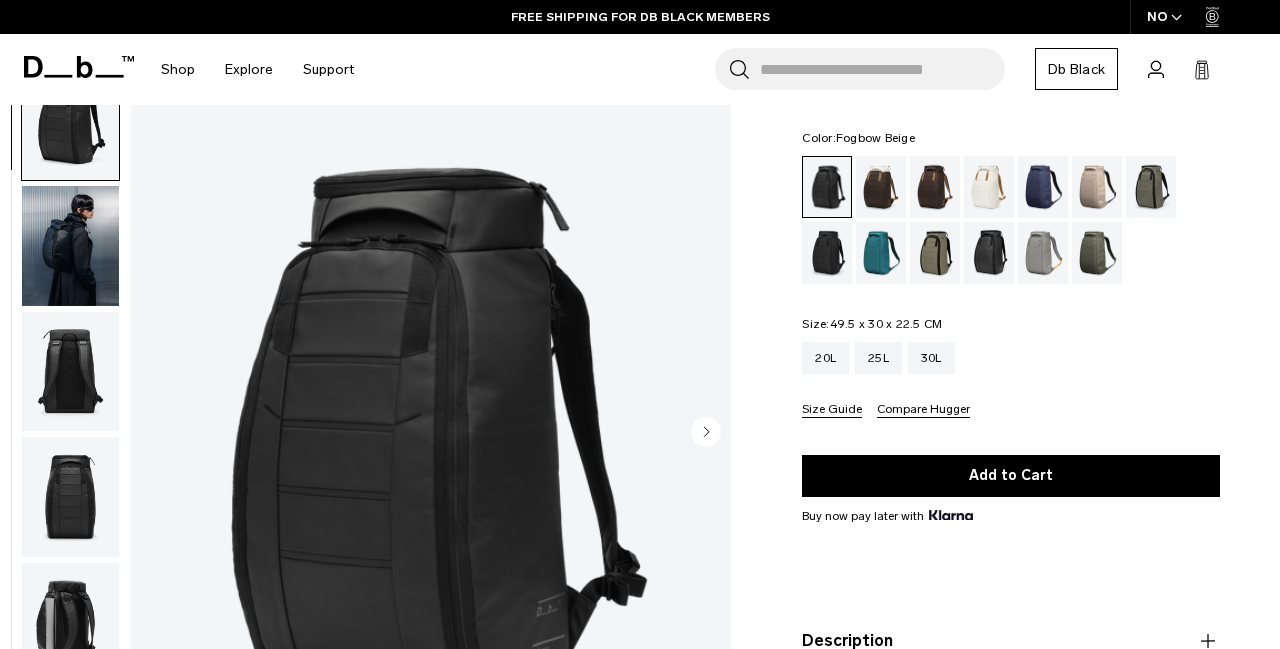 click at bounding box center [1097, 187] 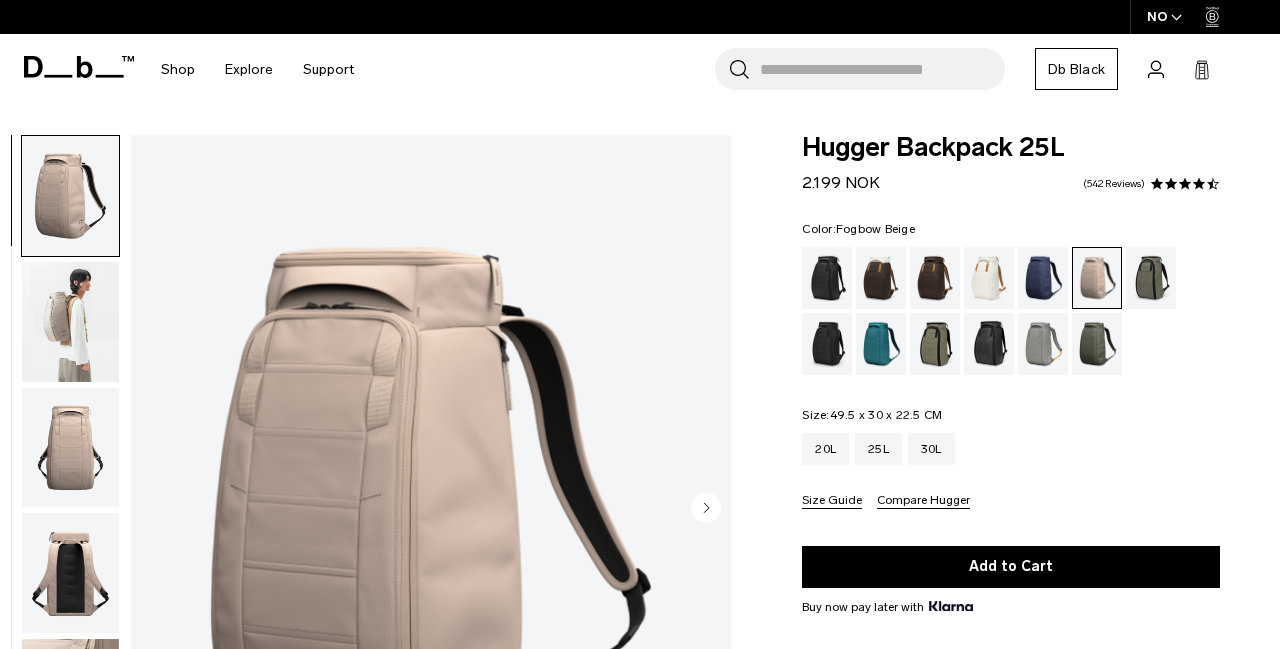 scroll, scrollTop: 0, scrollLeft: 0, axis: both 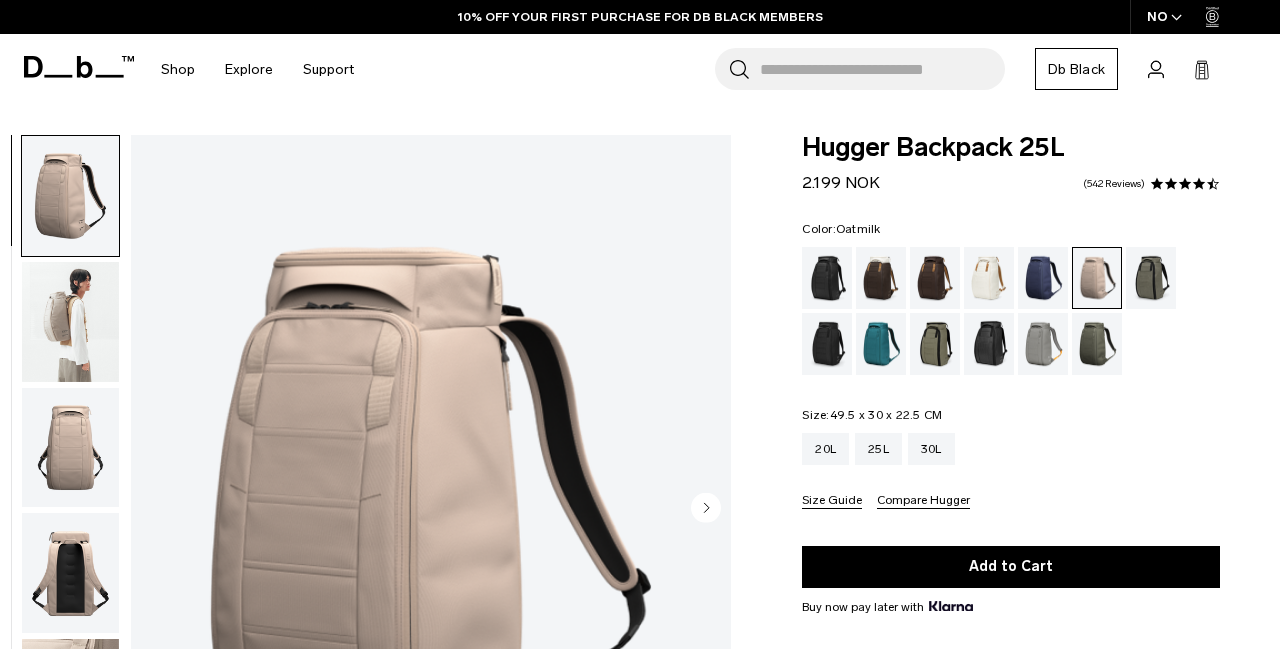 click at bounding box center [989, 278] 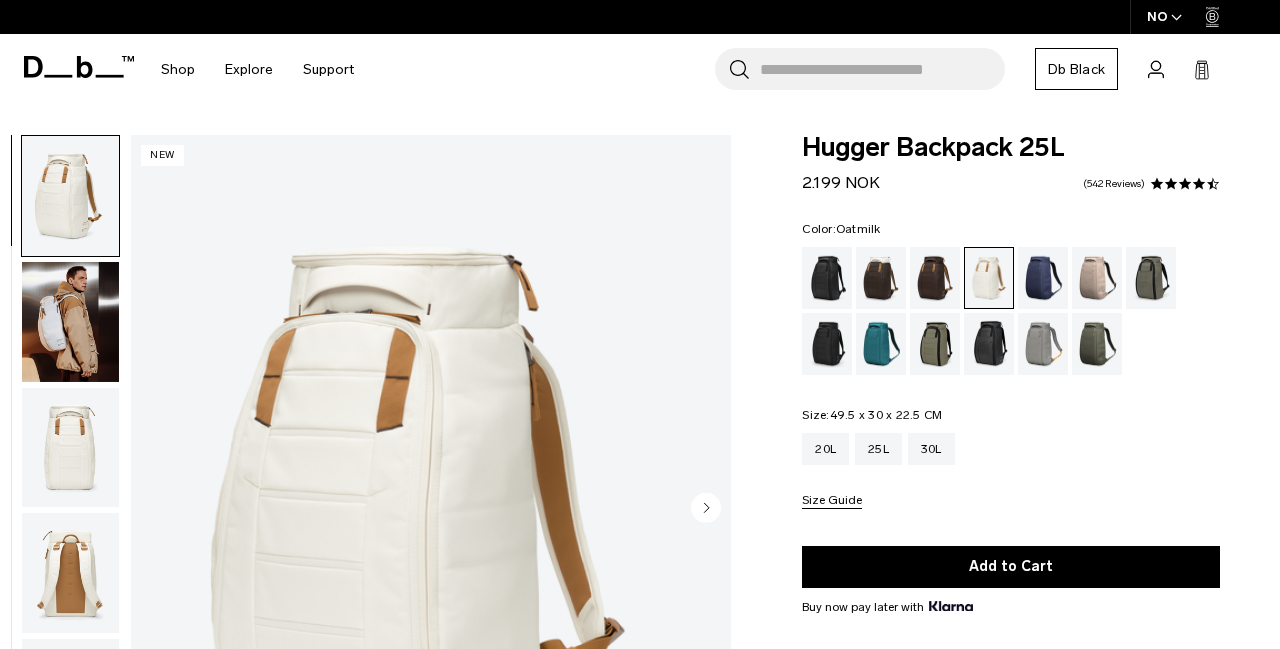 scroll, scrollTop: 73, scrollLeft: 0, axis: vertical 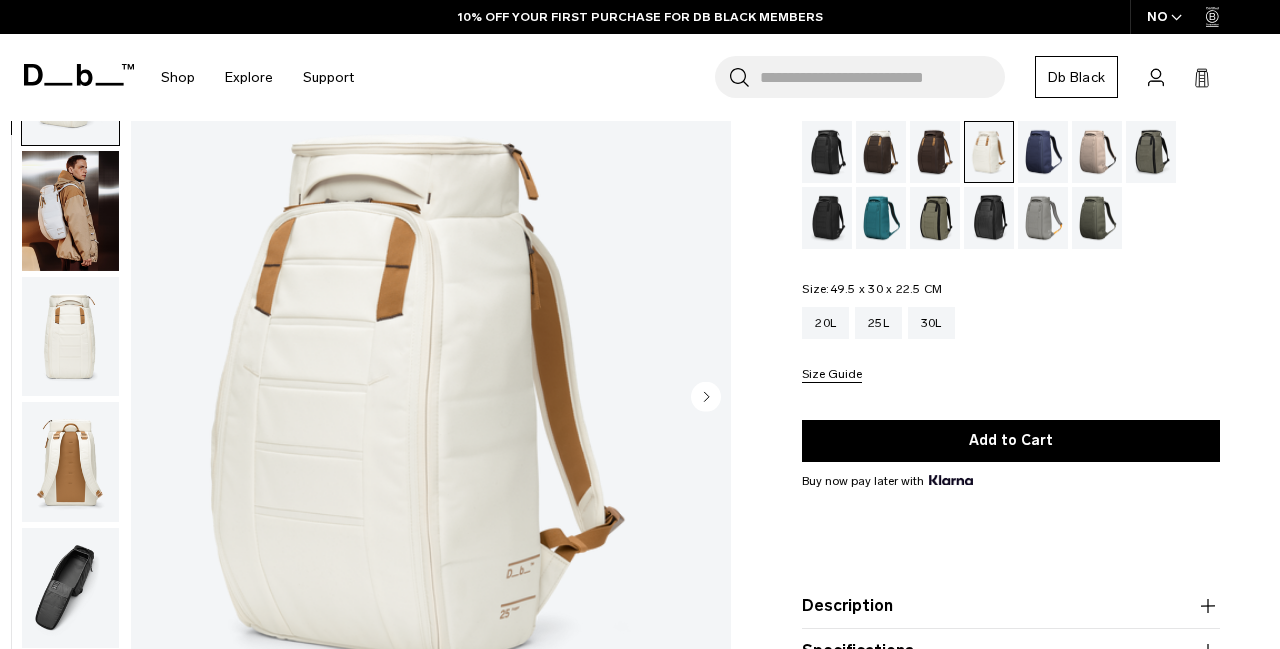 click at bounding box center [70, 210] 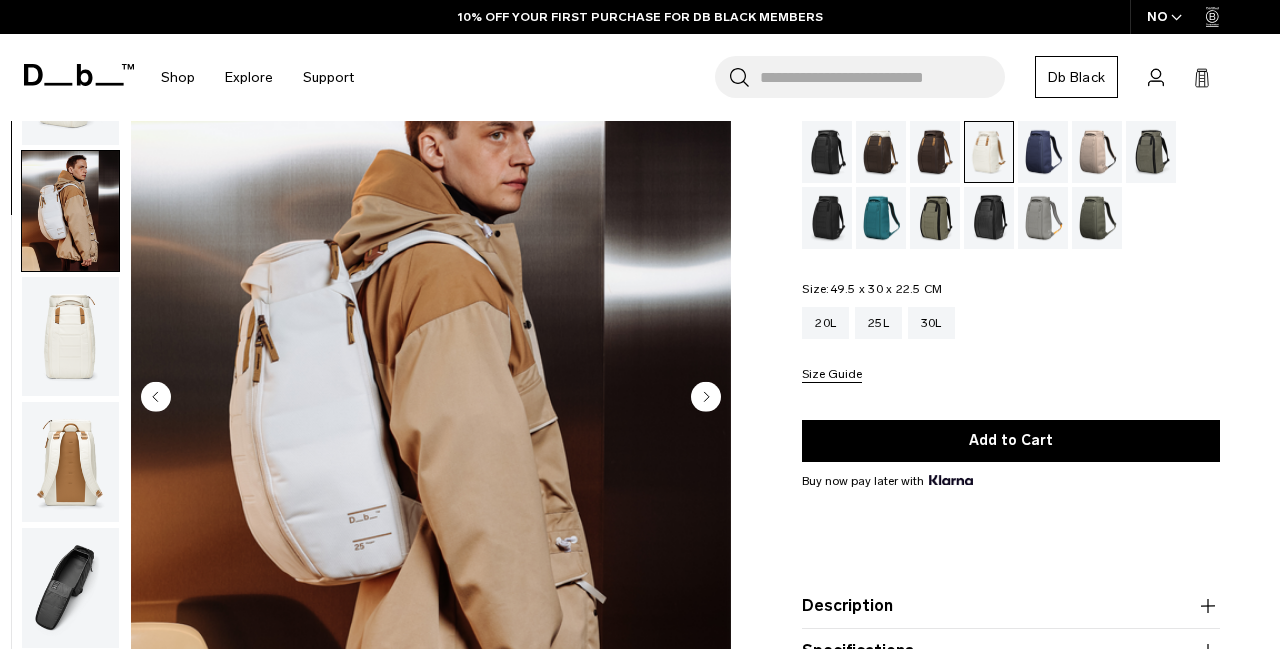 scroll, scrollTop: 127, scrollLeft: 0, axis: vertical 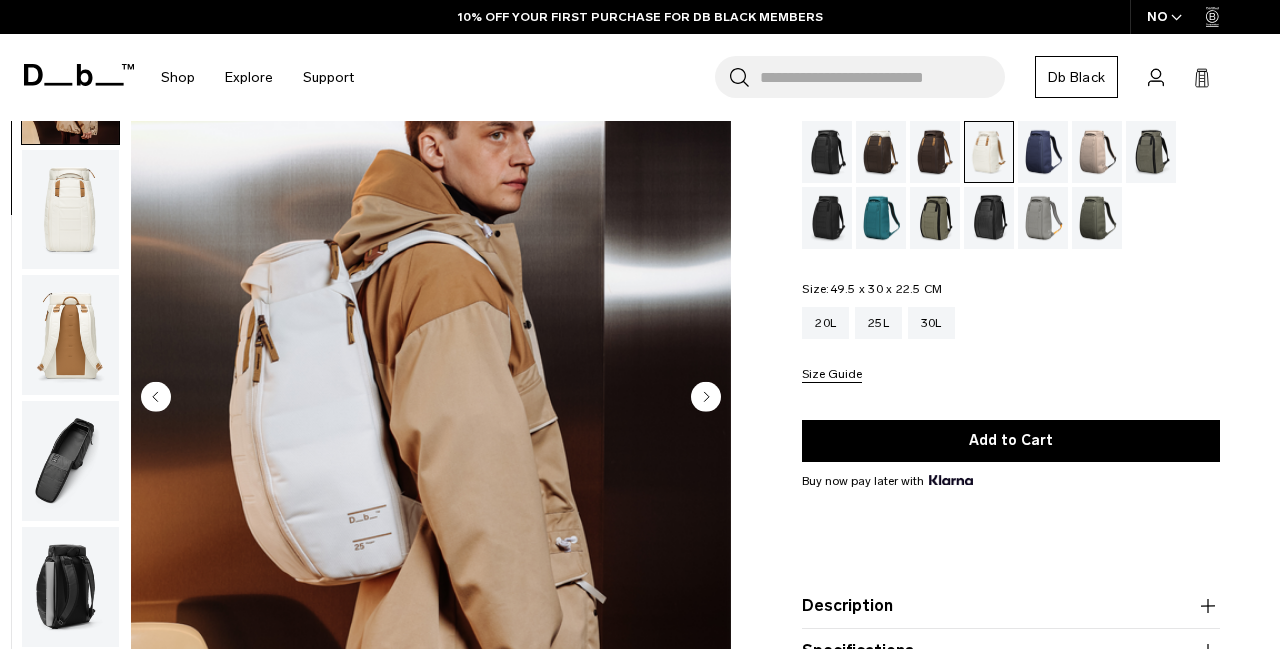 click at bounding box center [70, 209] 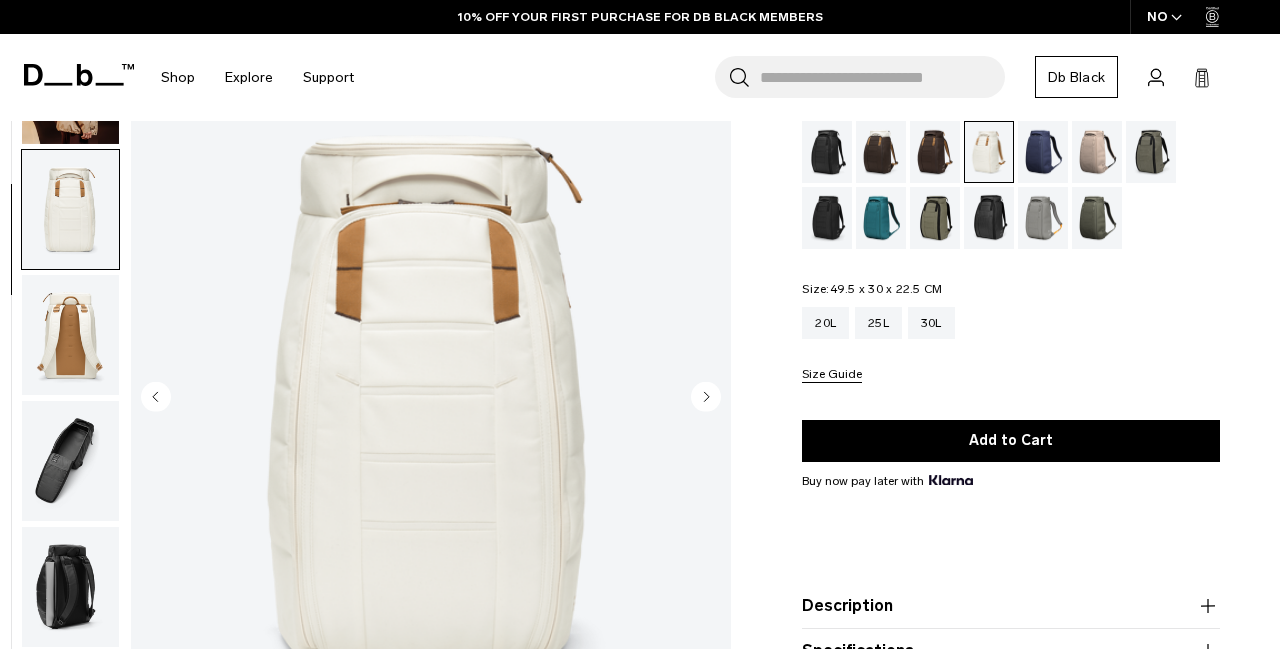scroll, scrollTop: 255, scrollLeft: 0, axis: vertical 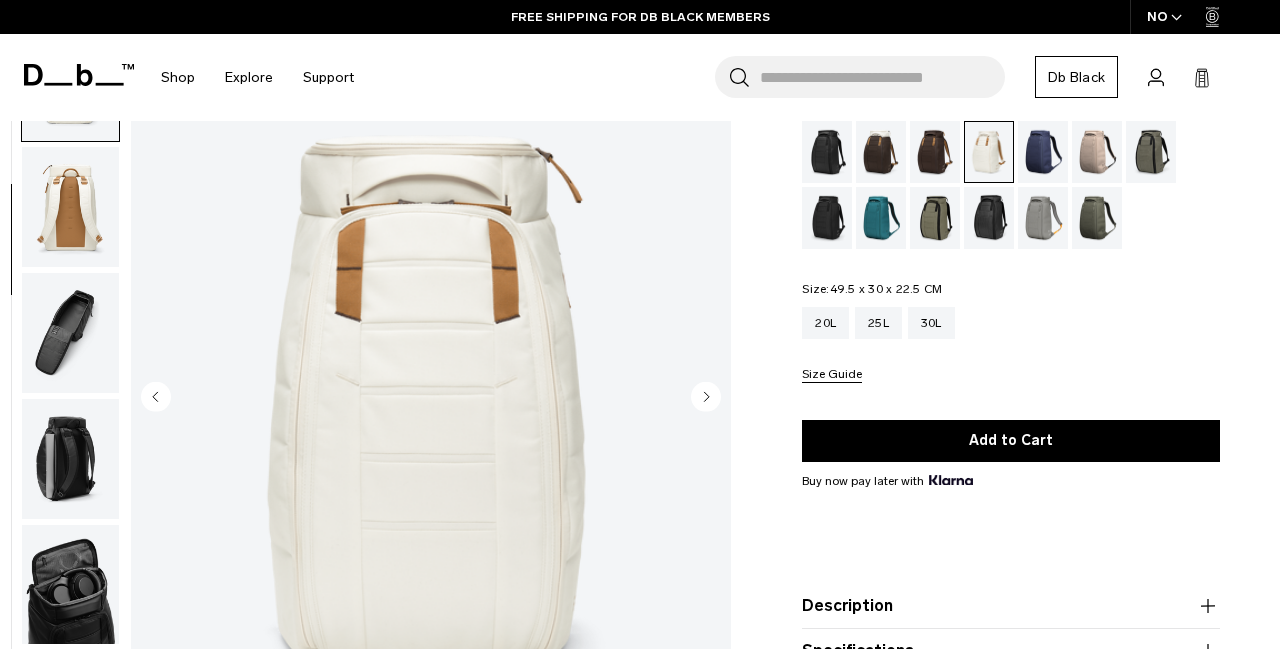 click at bounding box center (70, 207) 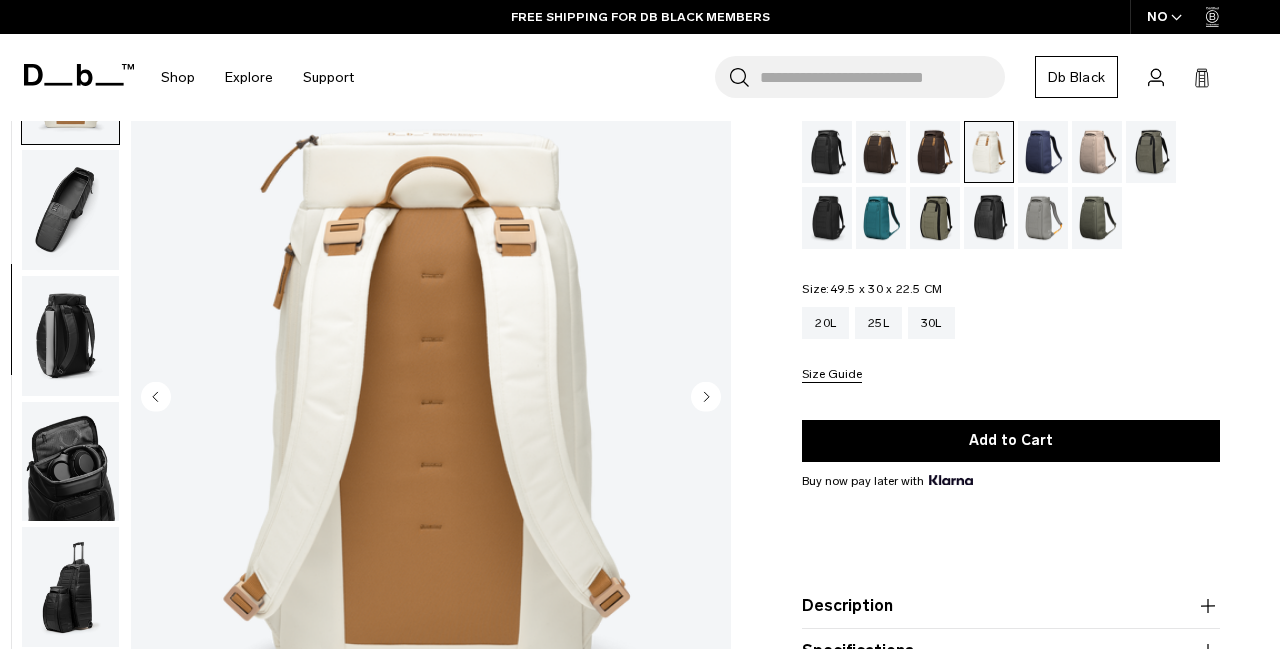 scroll, scrollTop: 382, scrollLeft: 0, axis: vertical 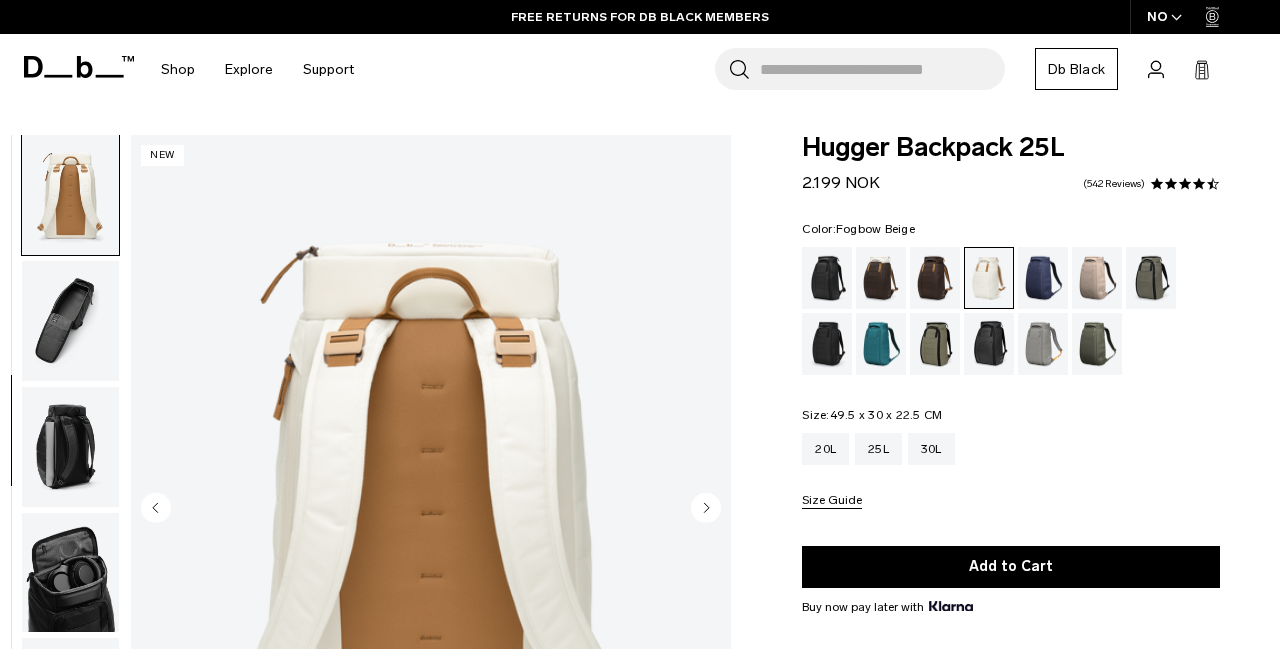 click at bounding box center (1097, 278) 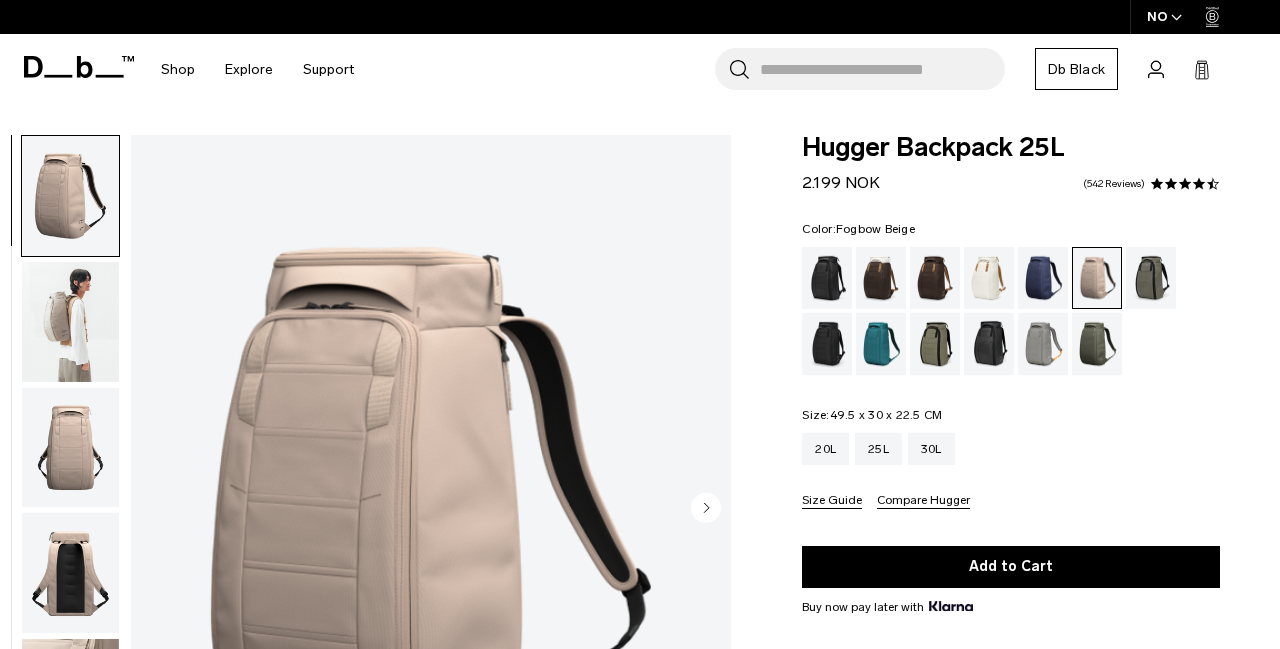 scroll, scrollTop: 0, scrollLeft: 0, axis: both 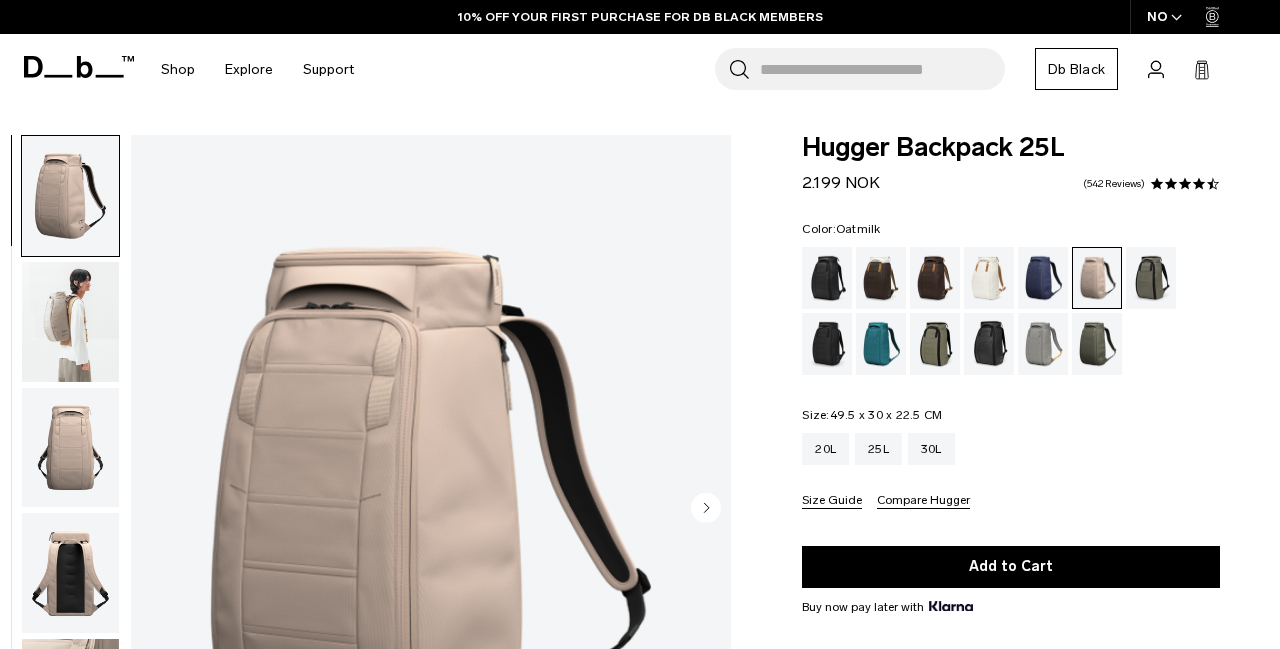 click at bounding box center (989, 278) 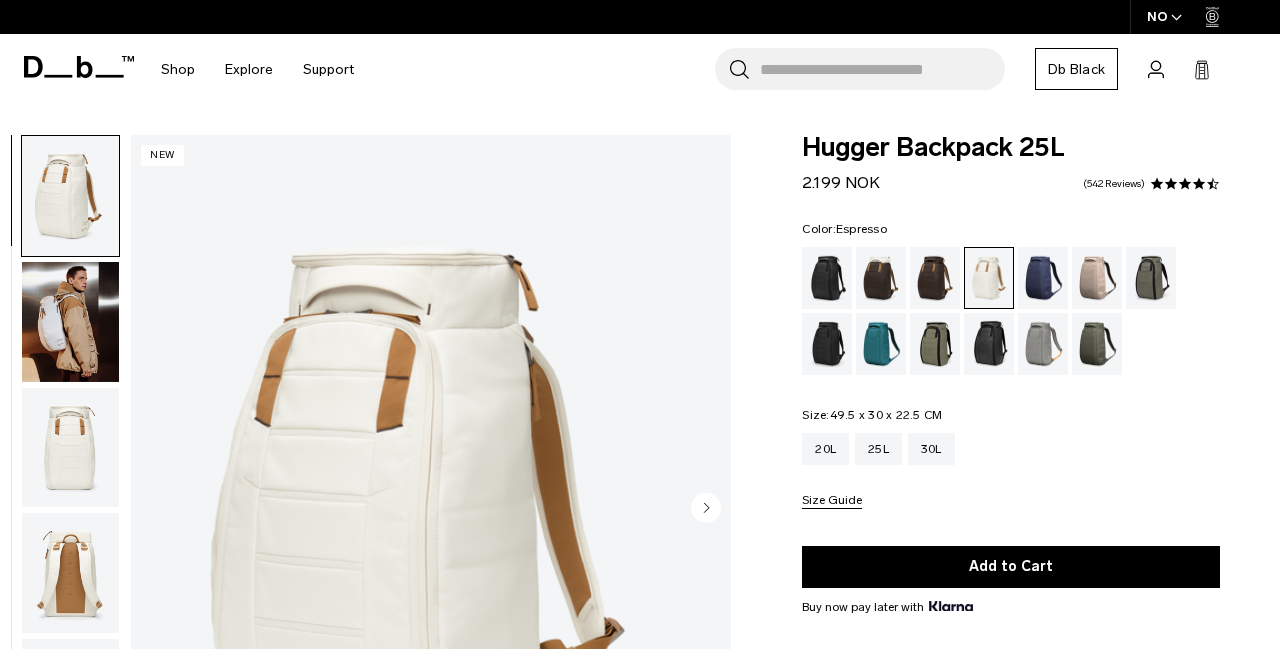 scroll, scrollTop: 0, scrollLeft: 0, axis: both 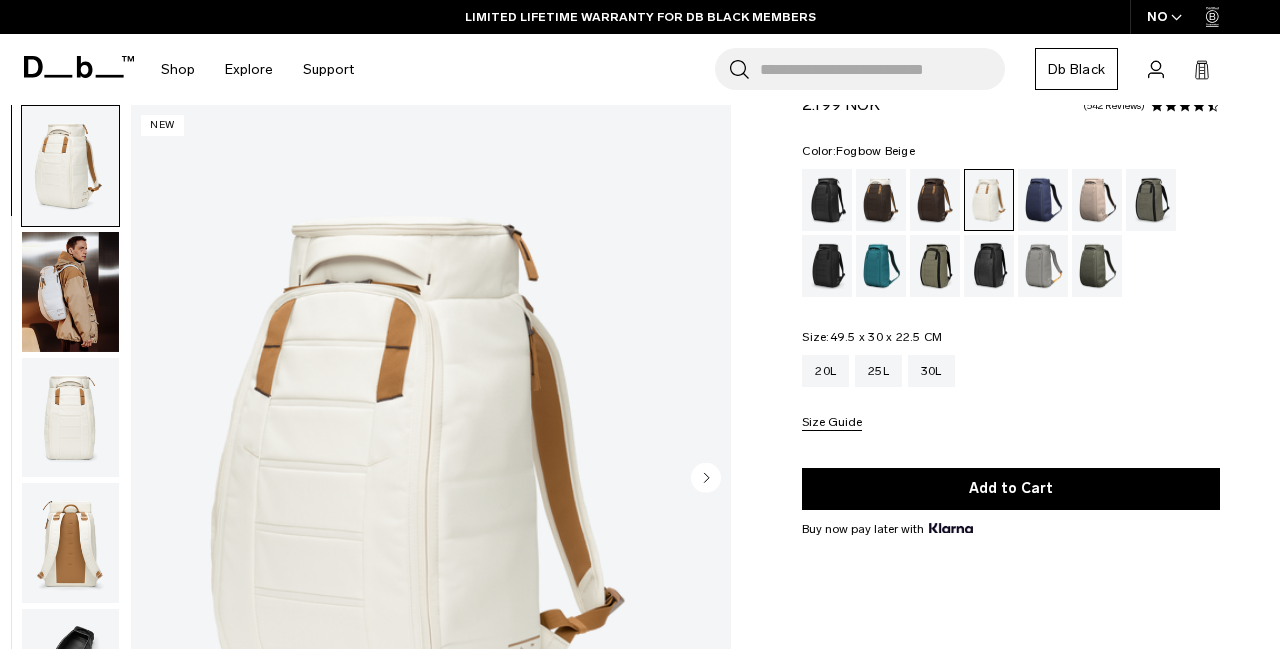 click at bounding box center (1097, 200) 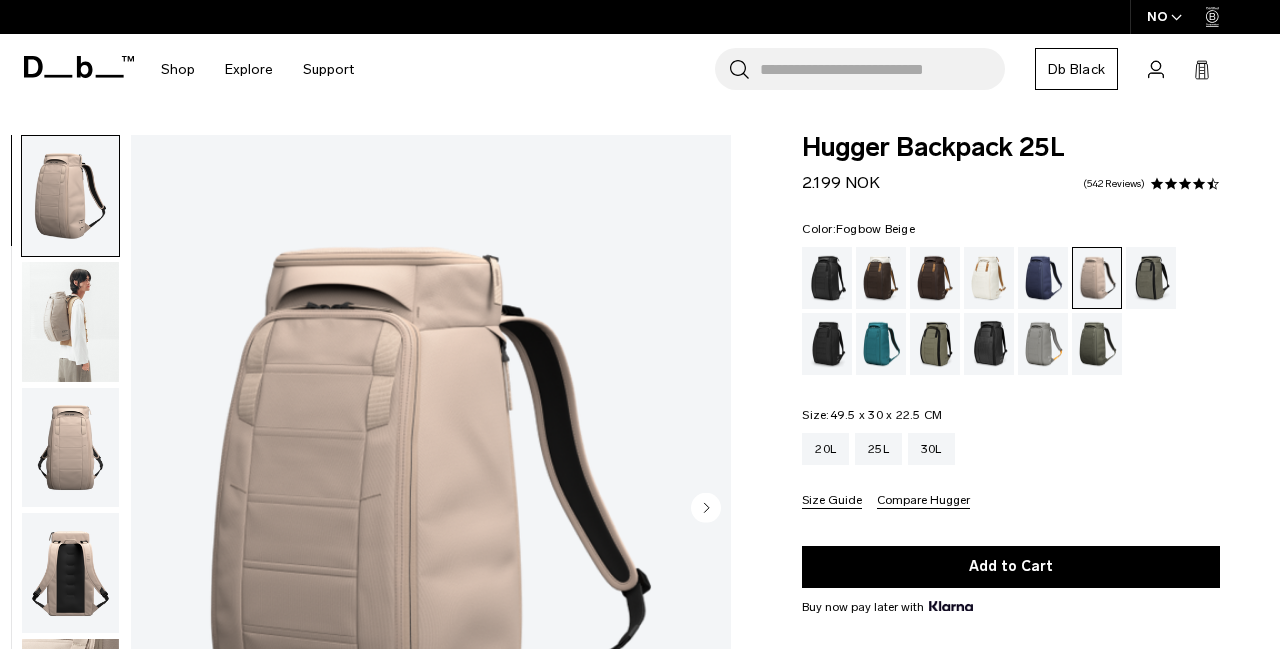 scroll, scrollTop: 0, scrollLeft: 0, axis: both 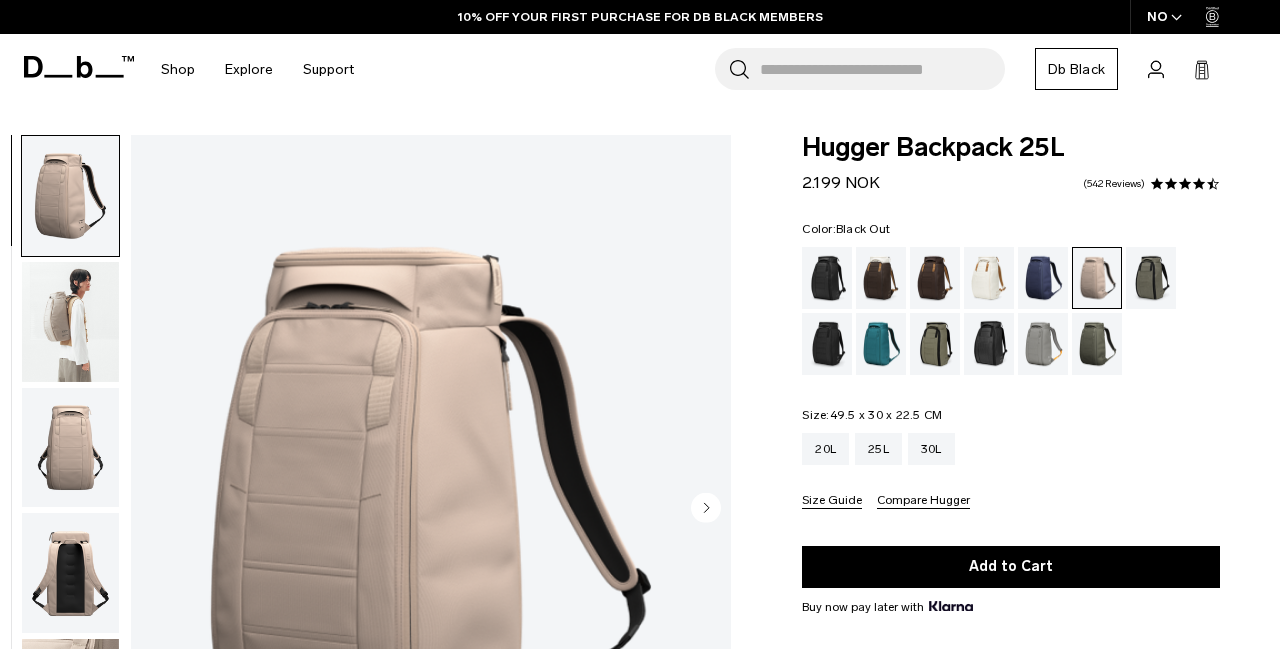 click at bounding box center [827, 278] 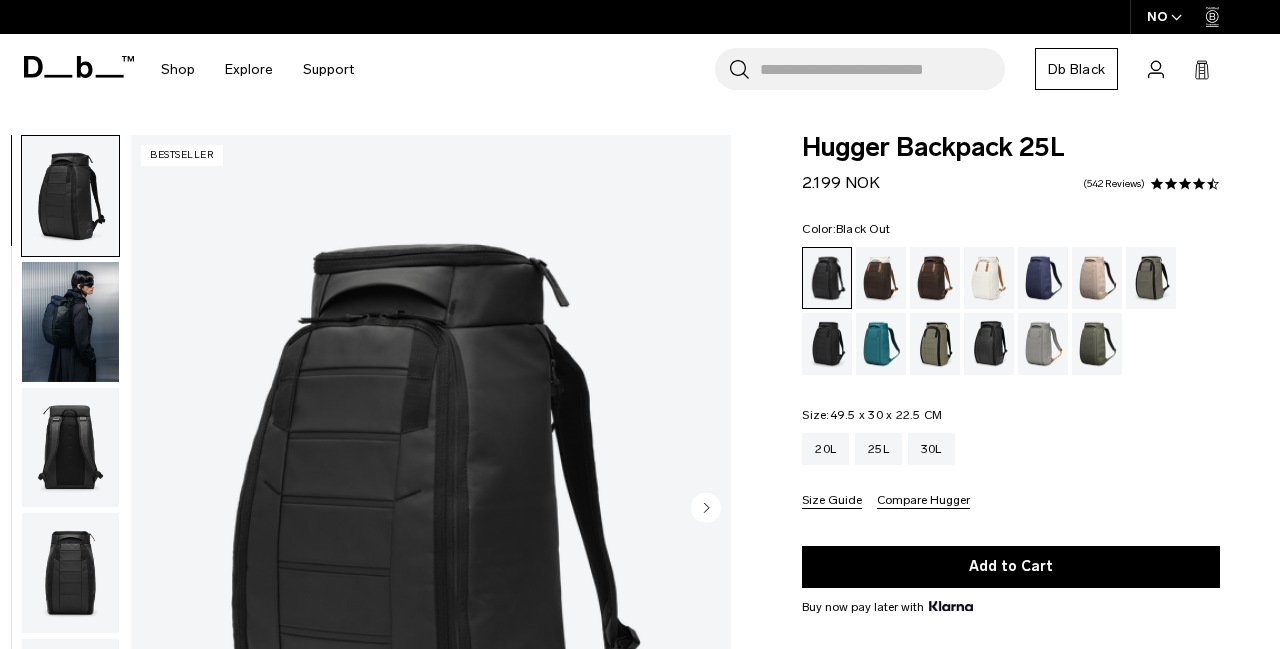 scroll, scrollTop: 77, scrollLeft: 0, axis: vertical 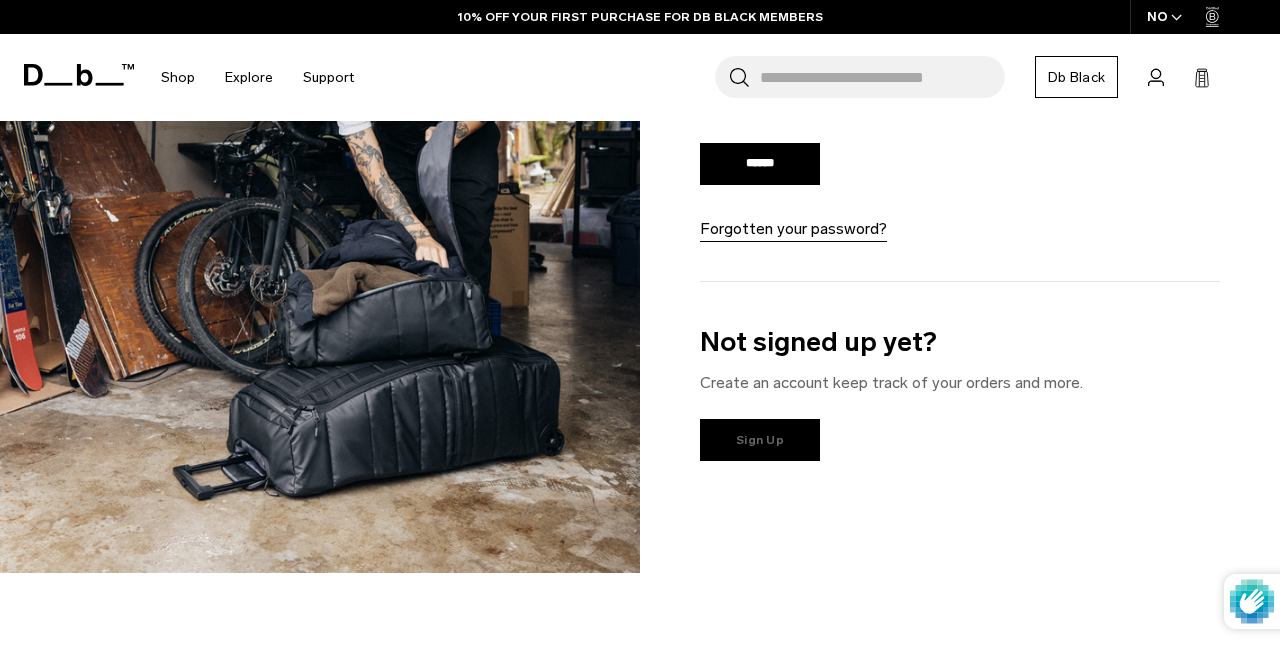 click on "Sign Up" at bounding box center (760, 440) 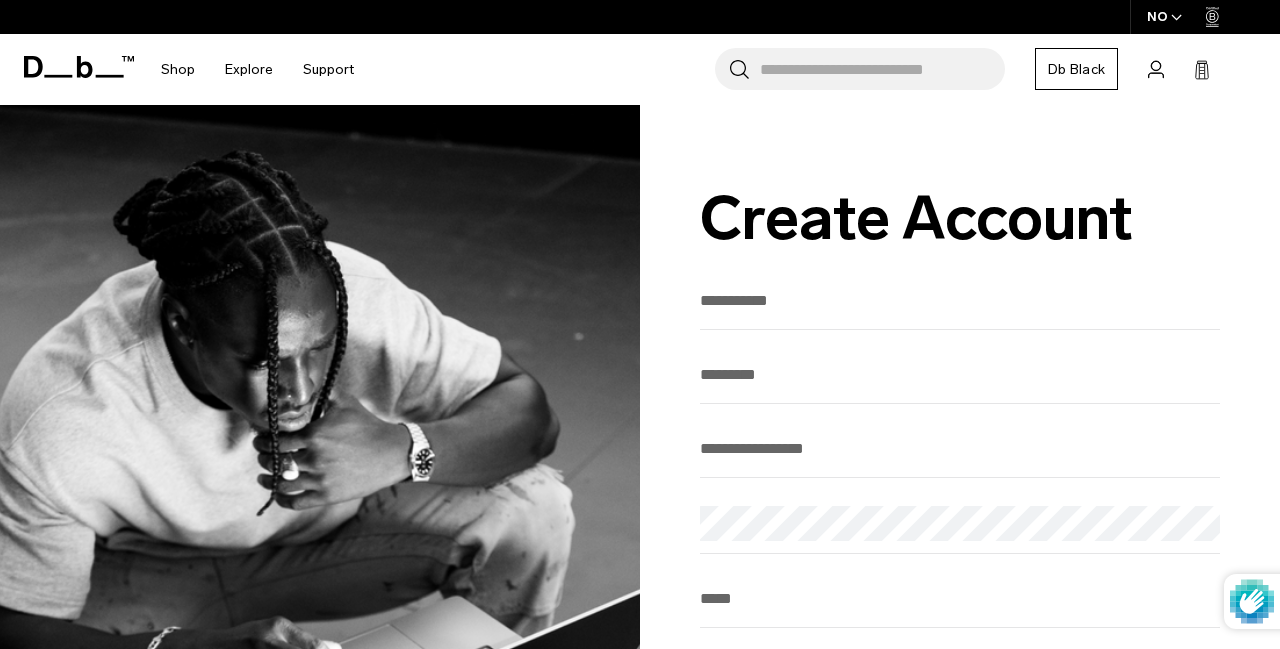 scroll, scrollTop: 0, scrollLeft: 0, axis: both 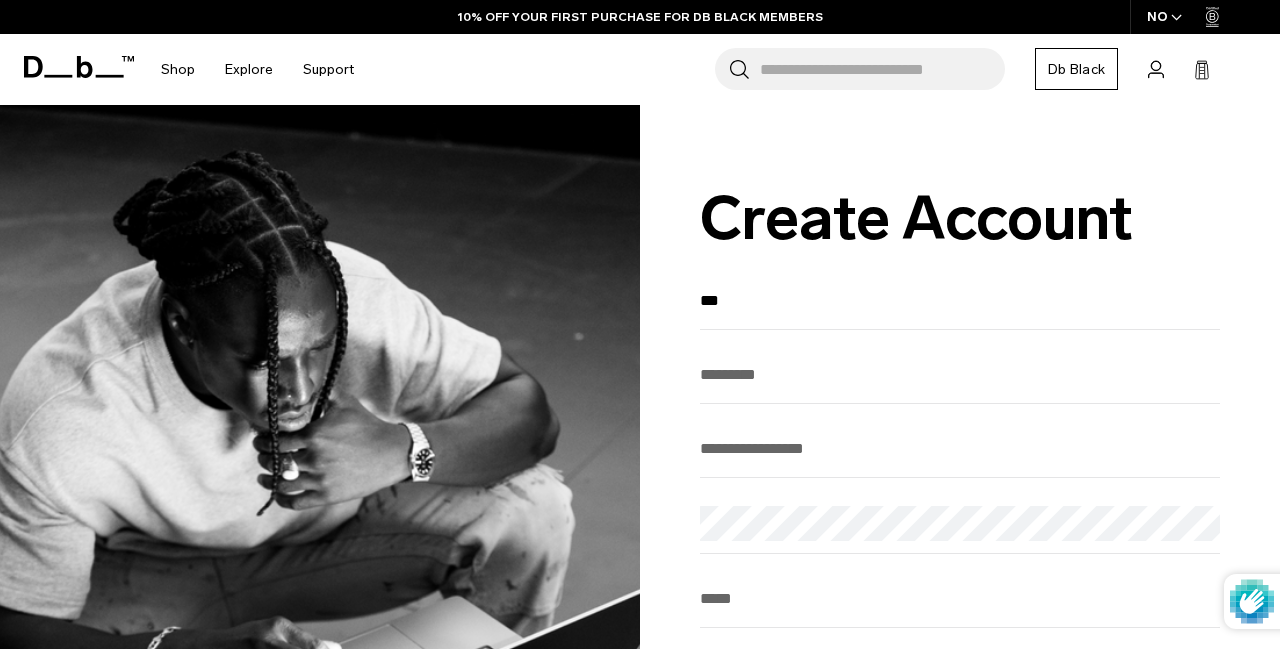type on "****" 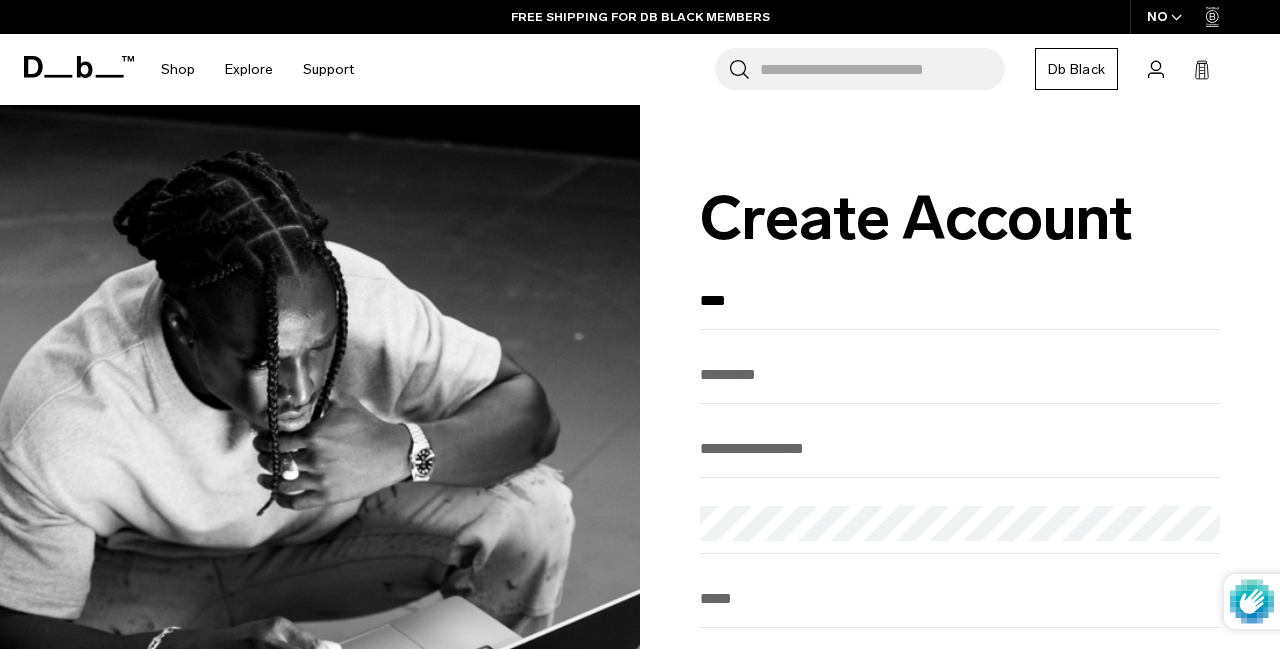type on "*********" 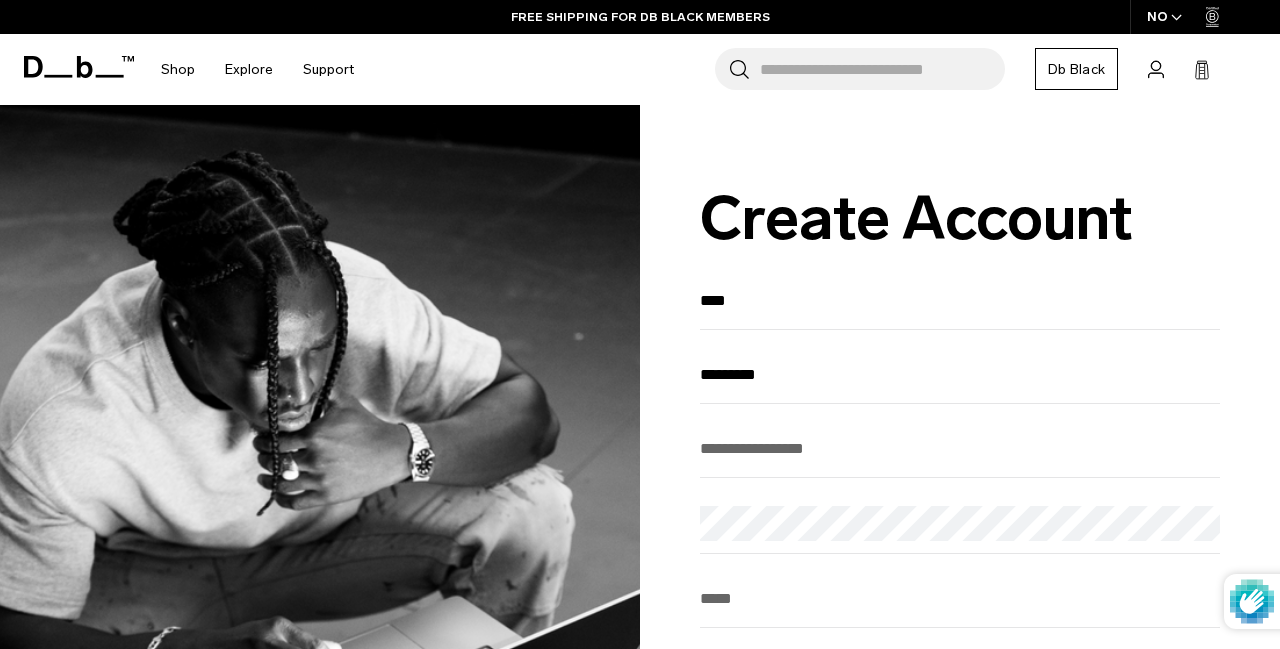 type on "**********" 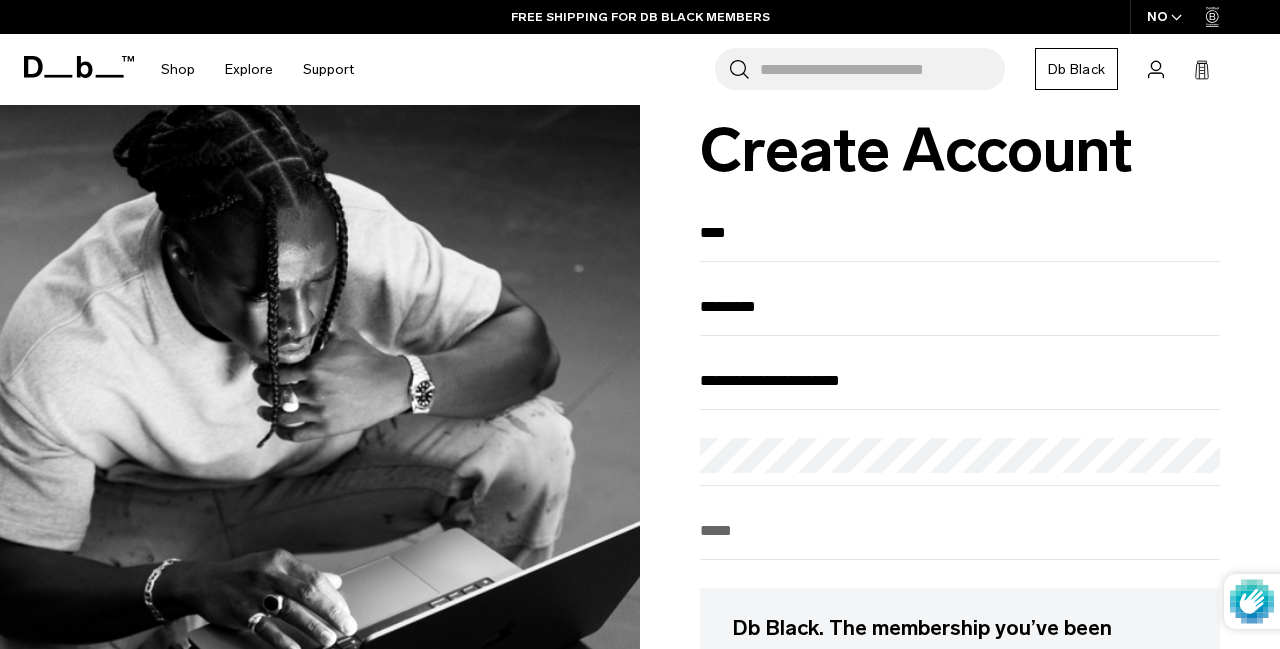 scroll, scrollTop: 79, scrollLeft: 0, axis: vertical 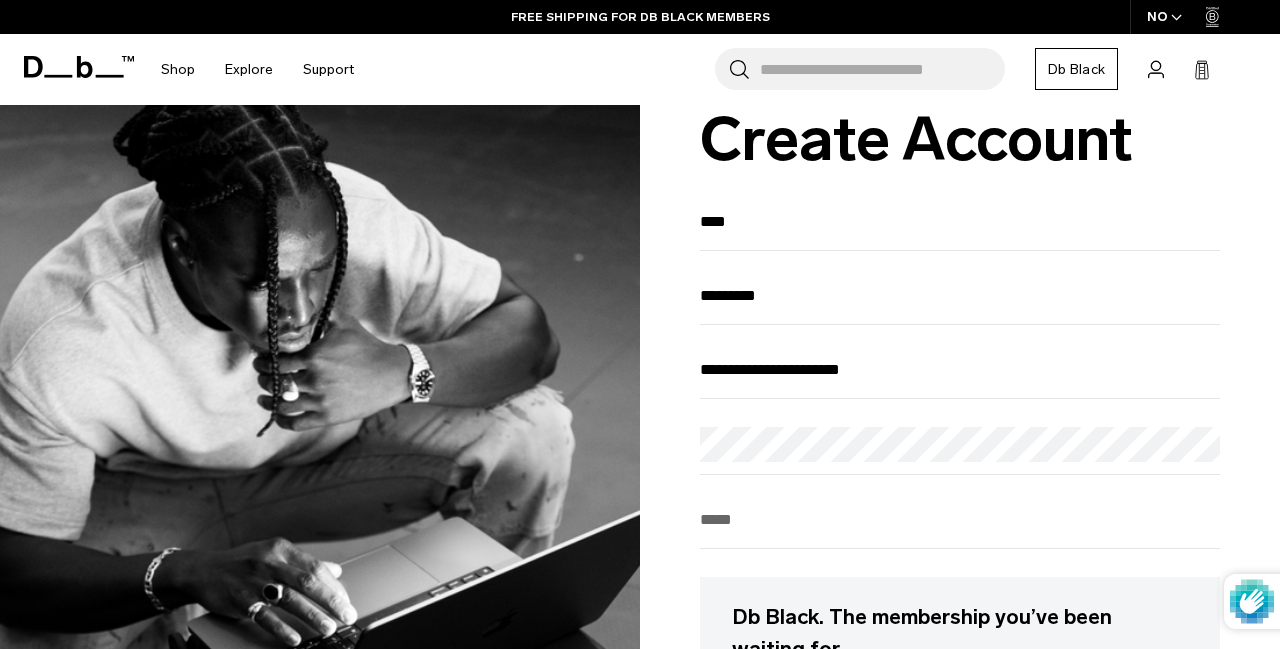 type on "****" 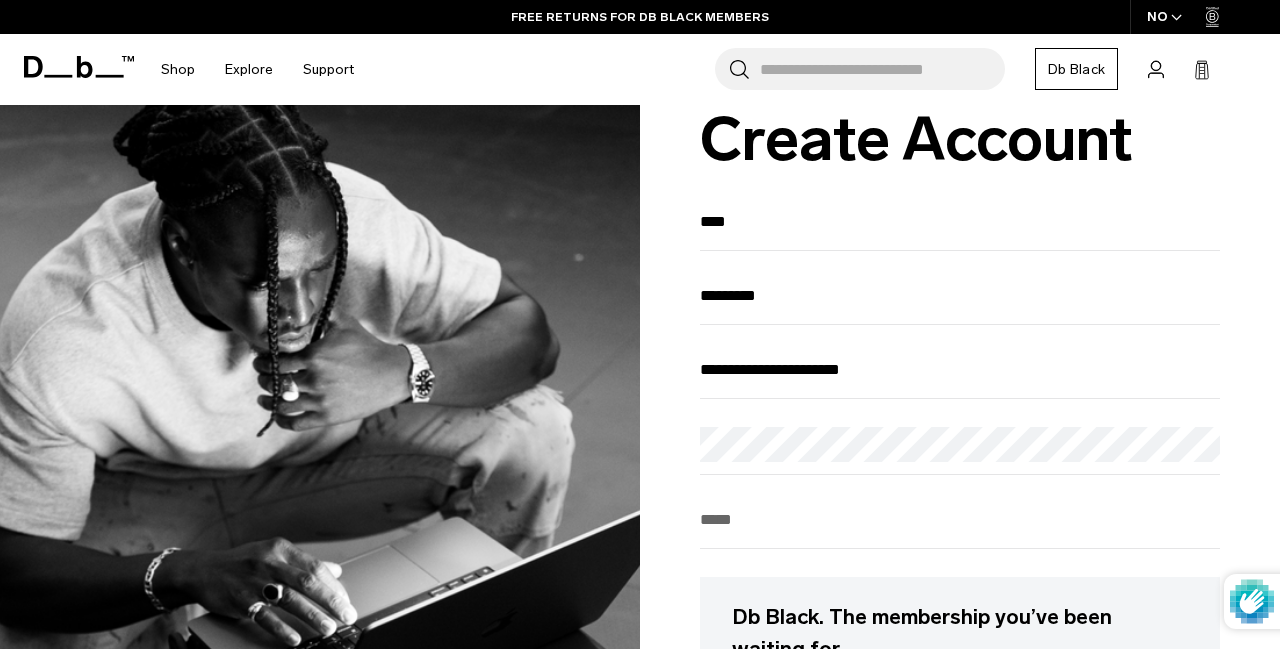 type on "*" 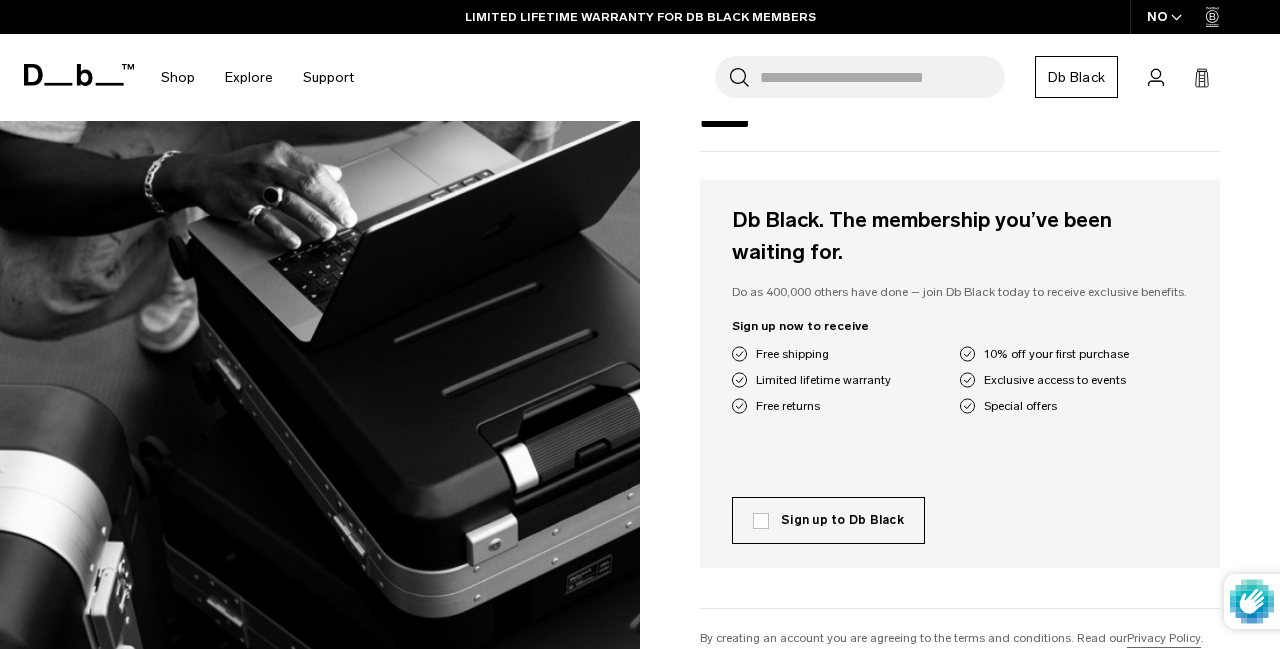 scroll, scrollTop: 478, scrollLeft: 0, axis: vertical 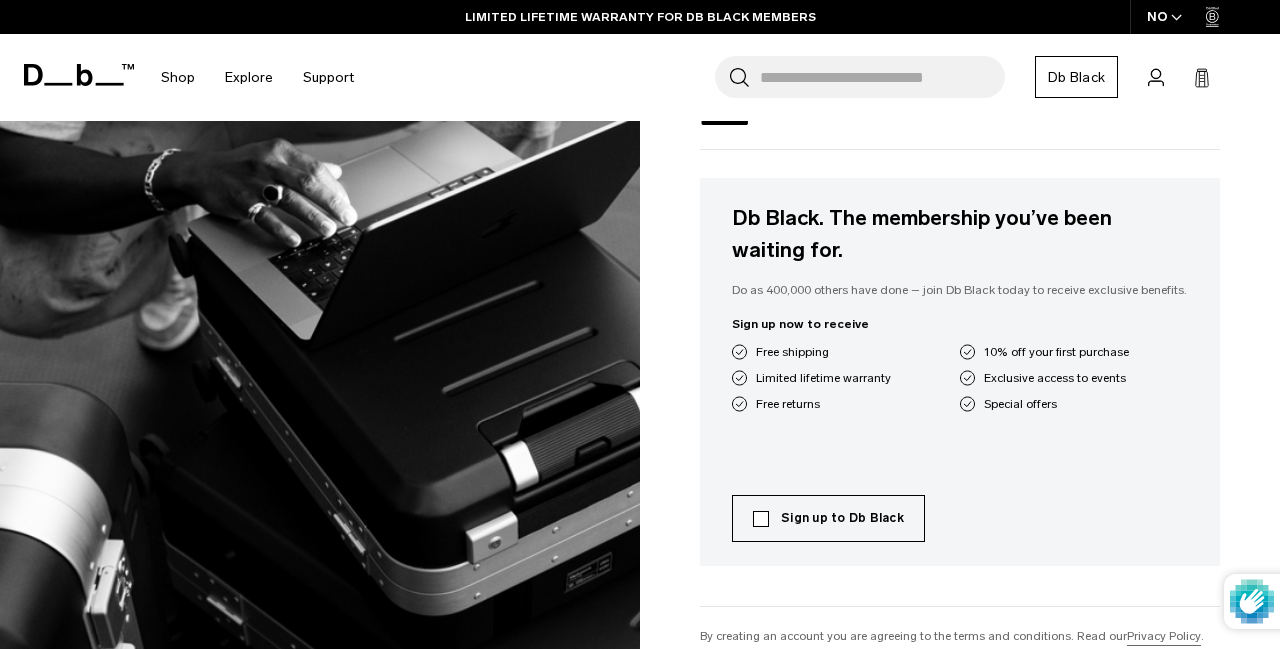 type on "********" 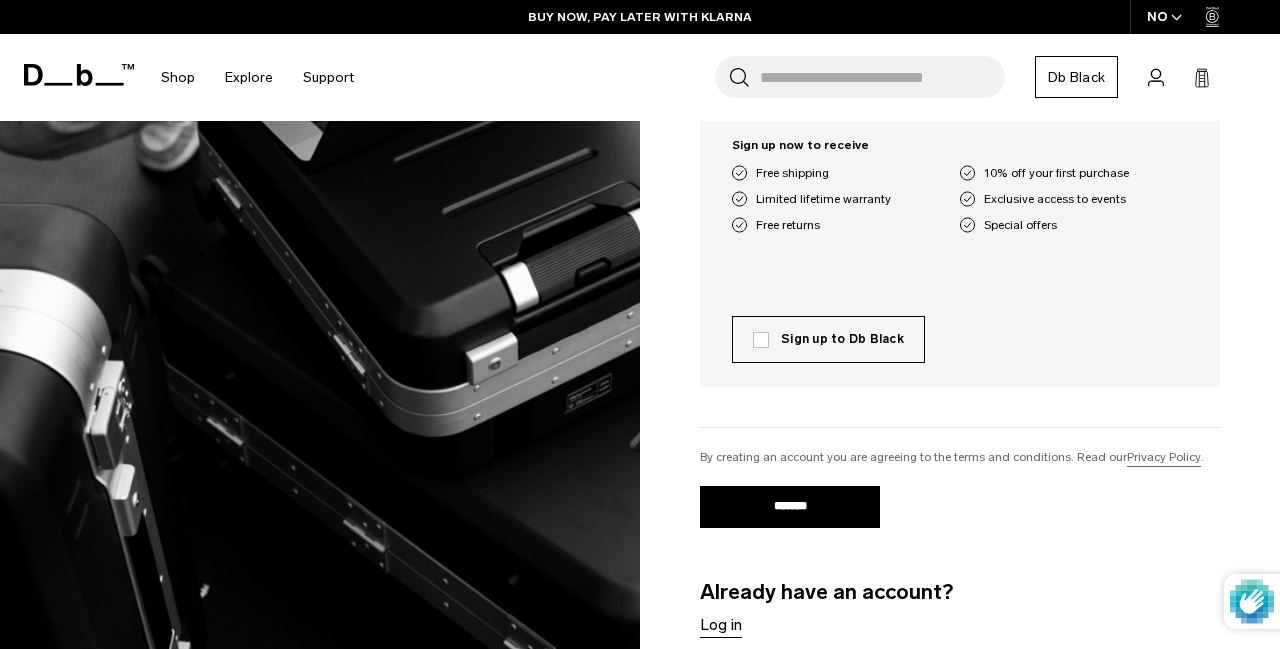 scroll, scrollTop: 658, scrollLeft: 0, axis: vertical 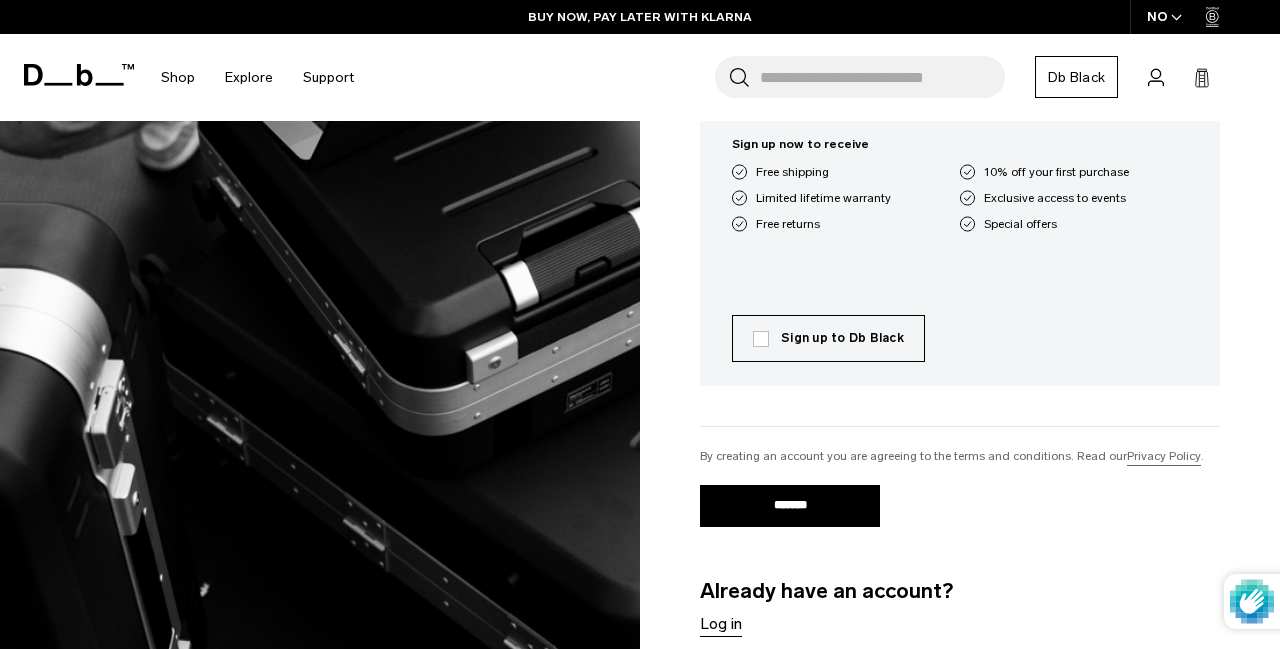 click on "*******" at bounding box center (790, 506) 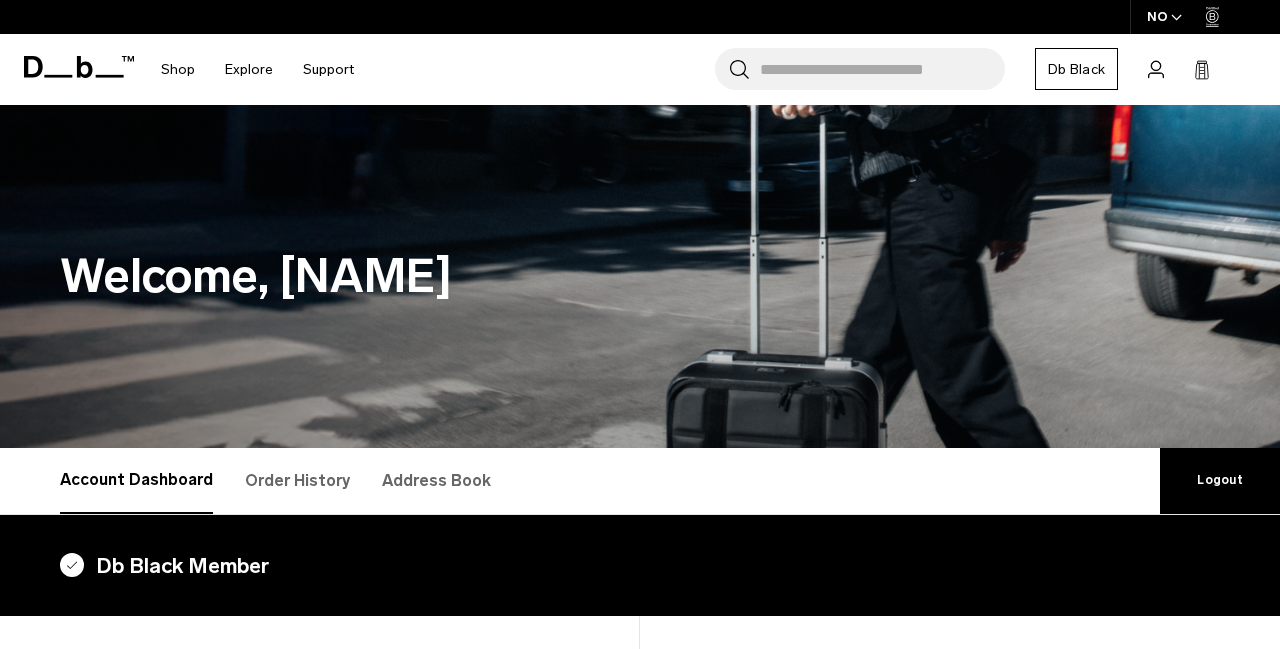 scroll, scrollTop: -1, scrollLeft: 0, axis: vertical 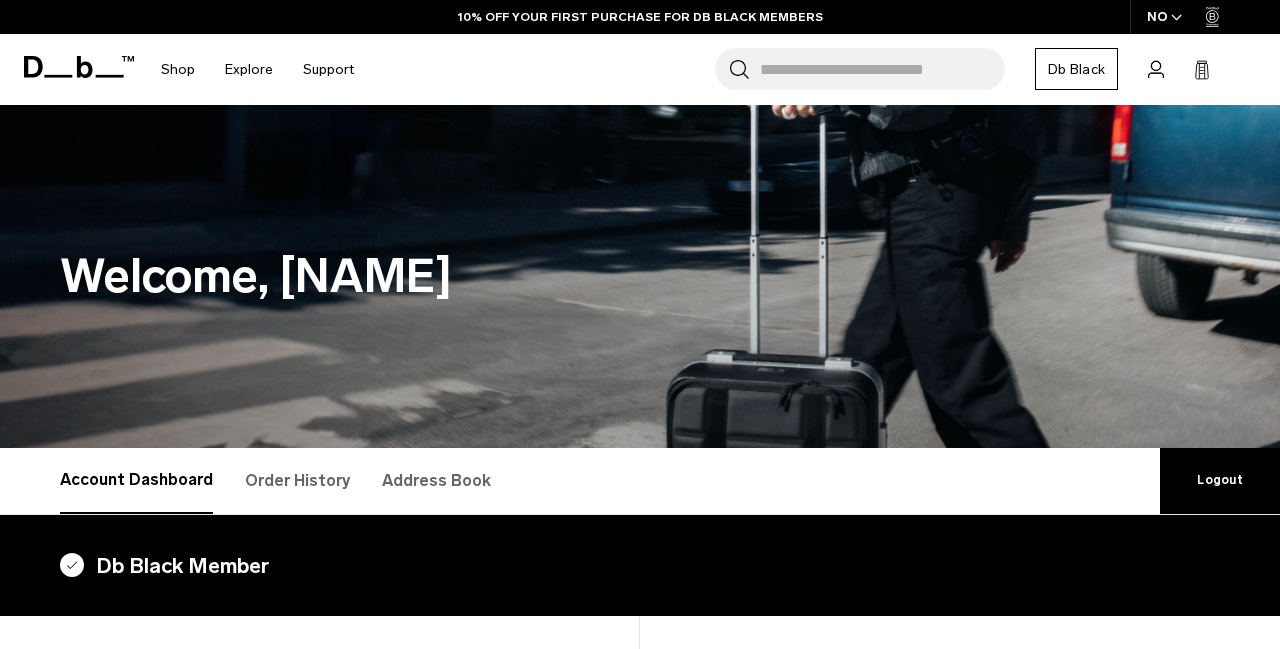 click on "Search for Bags, Luggage..." at bounding box center (882, 69) 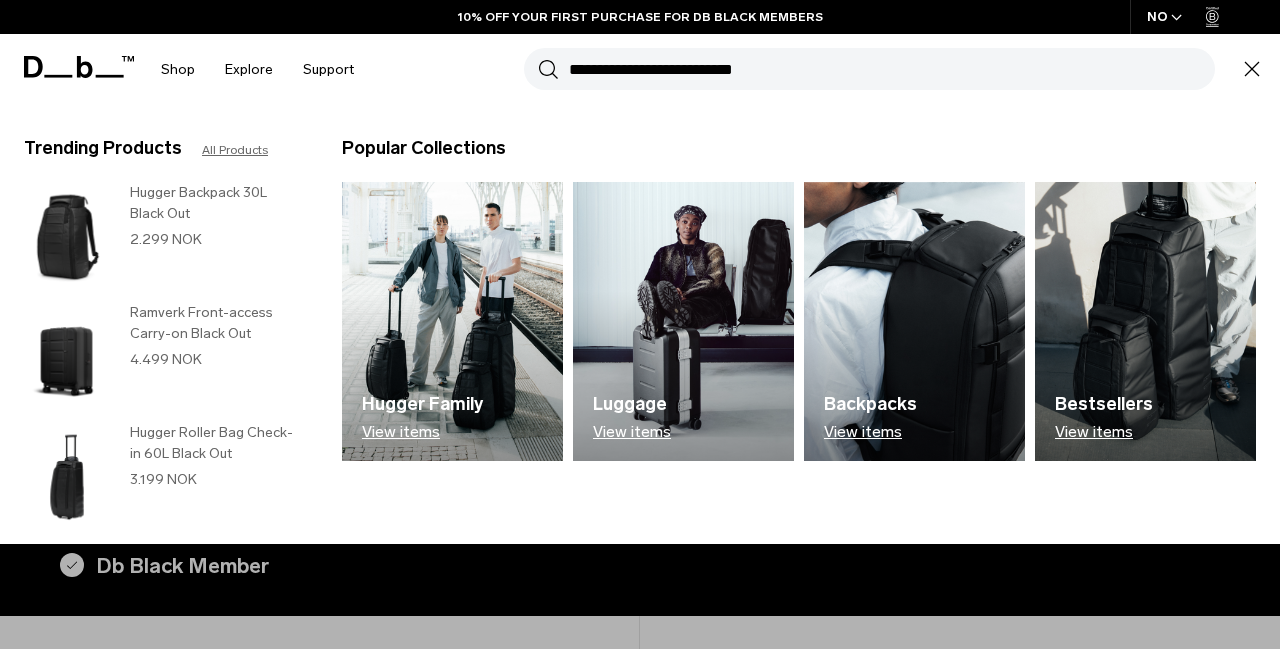 scroll, scrollTop: 0, scrollLeft: 0, axis: both 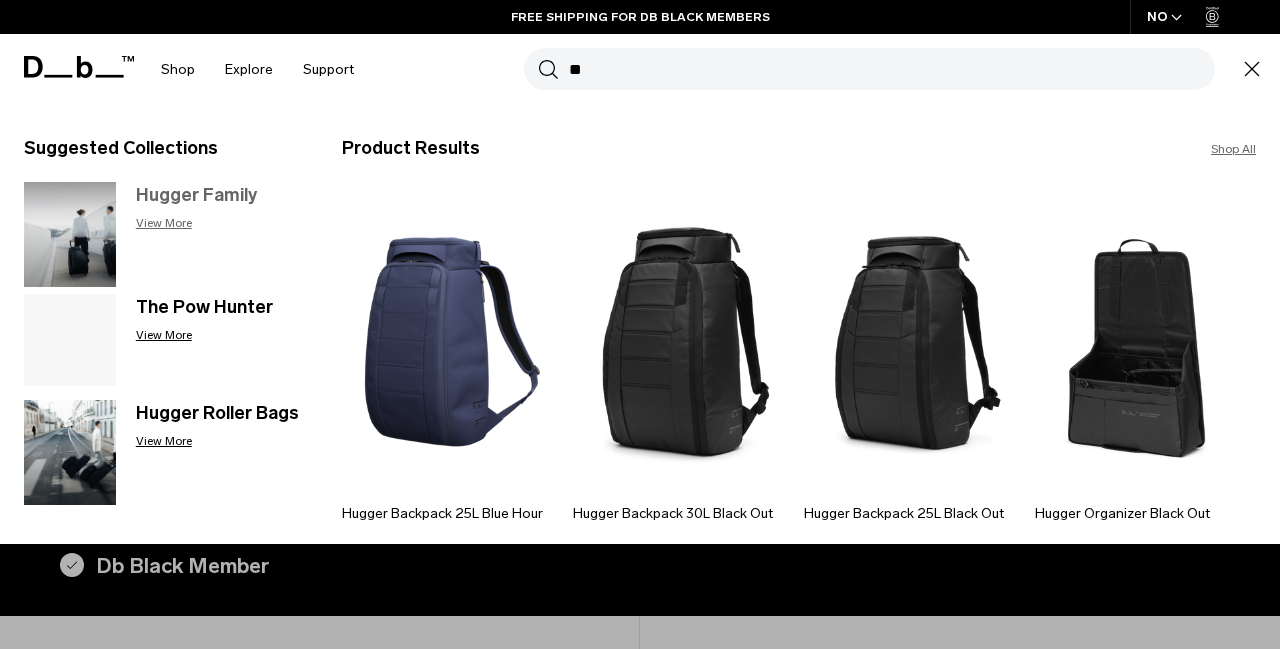 type on "**" 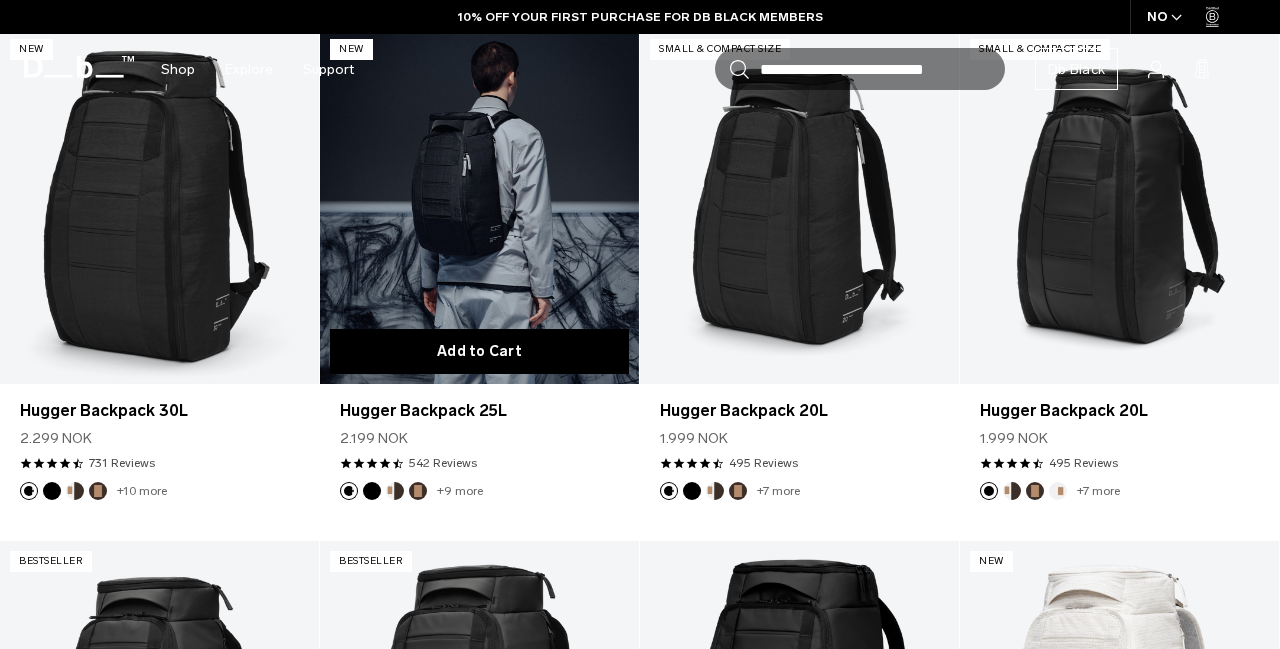 scroll, scrollTop: 680, scrollLeft: 0, axis: vertical 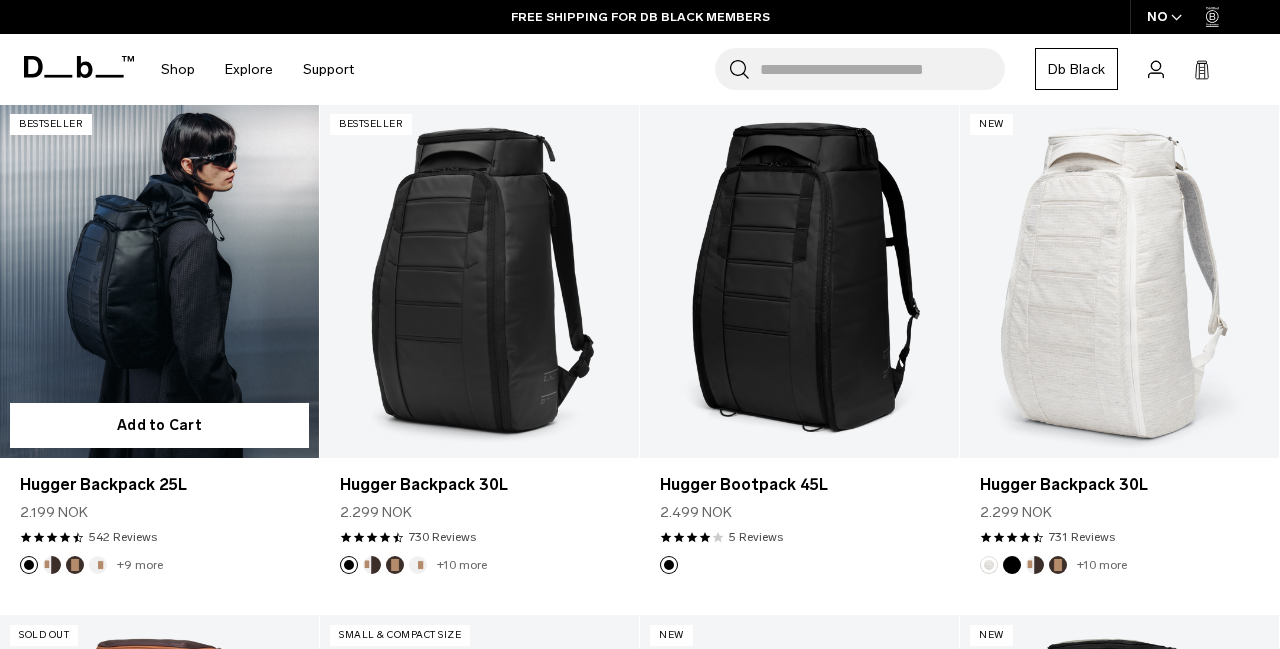click at bounding box center [159, 281] 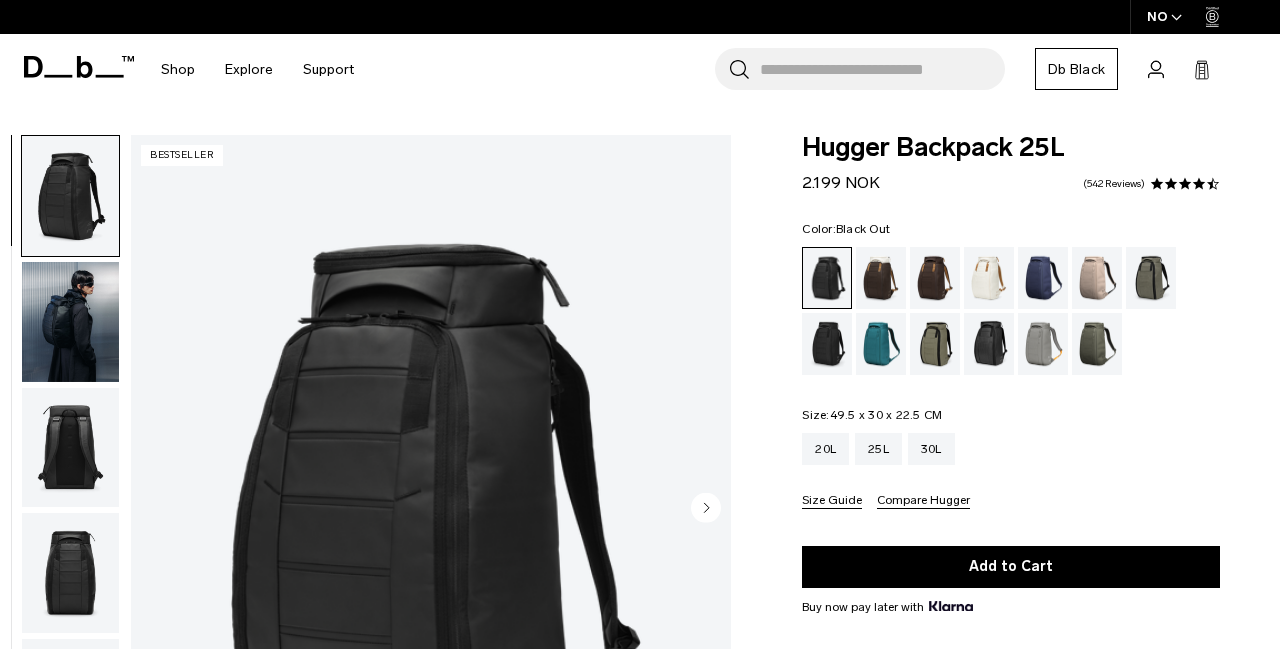 scroll, scrollTop: 0, scrollLeft: 0, axis: both 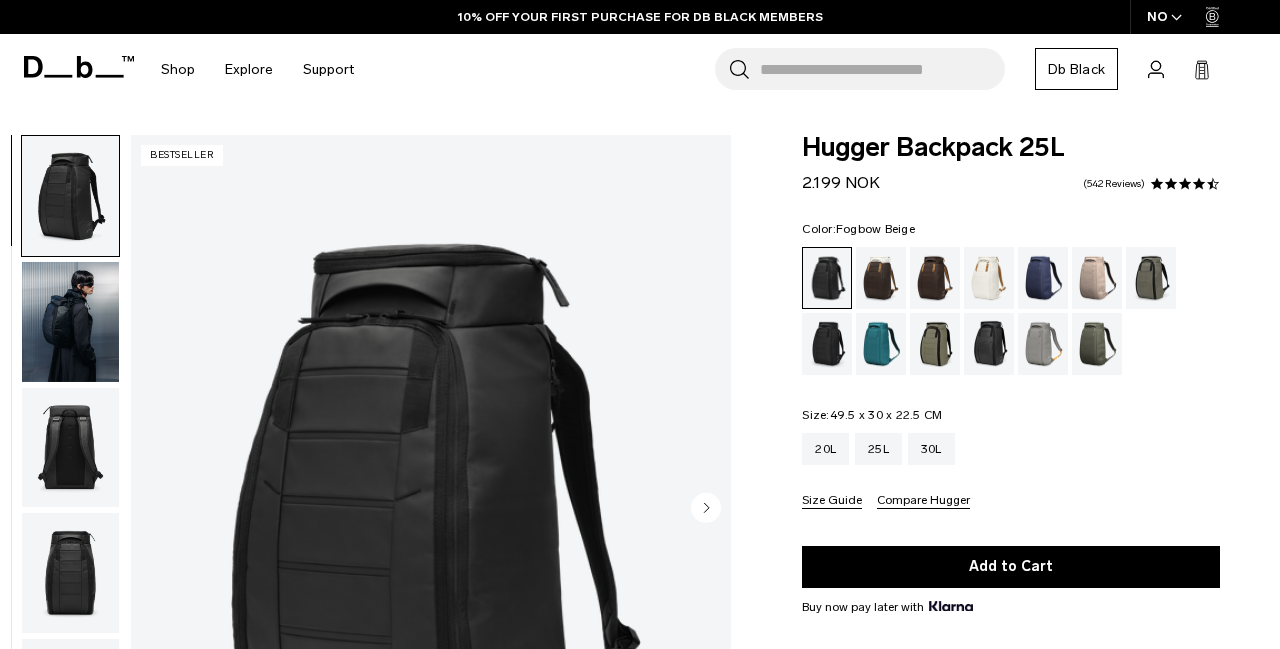 click at bounding box center (1097, 278) 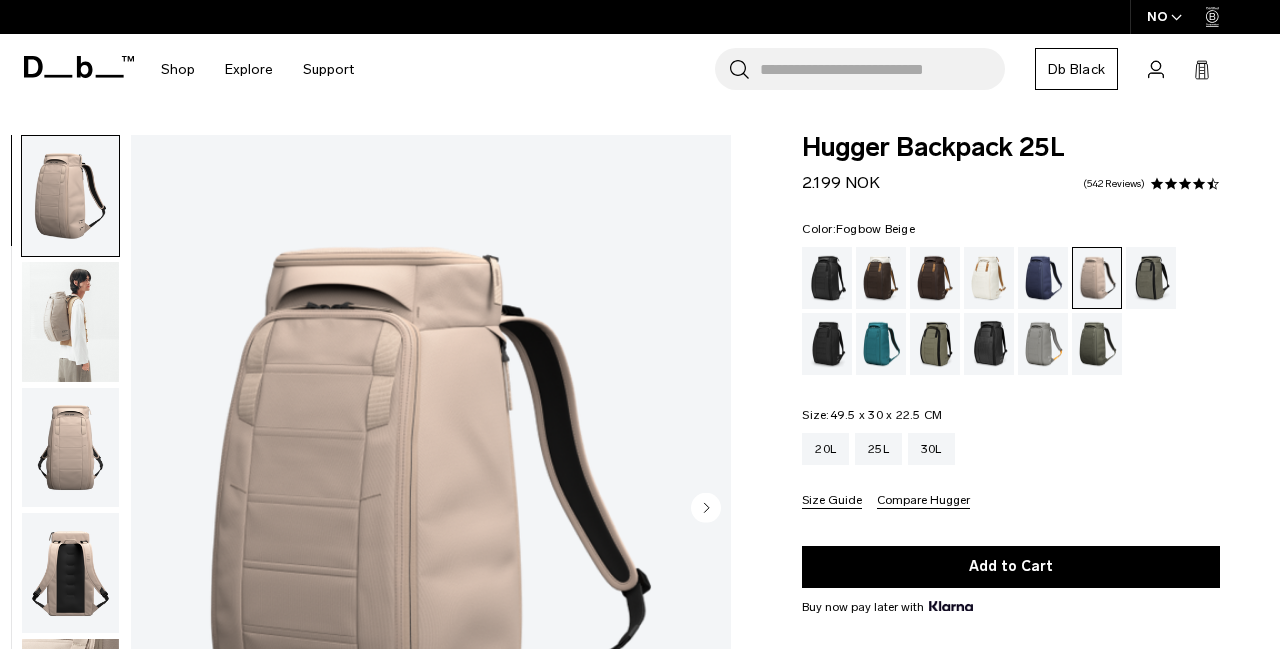 scroll, scrollTop: 0, scrollLeft: 0, axis: both 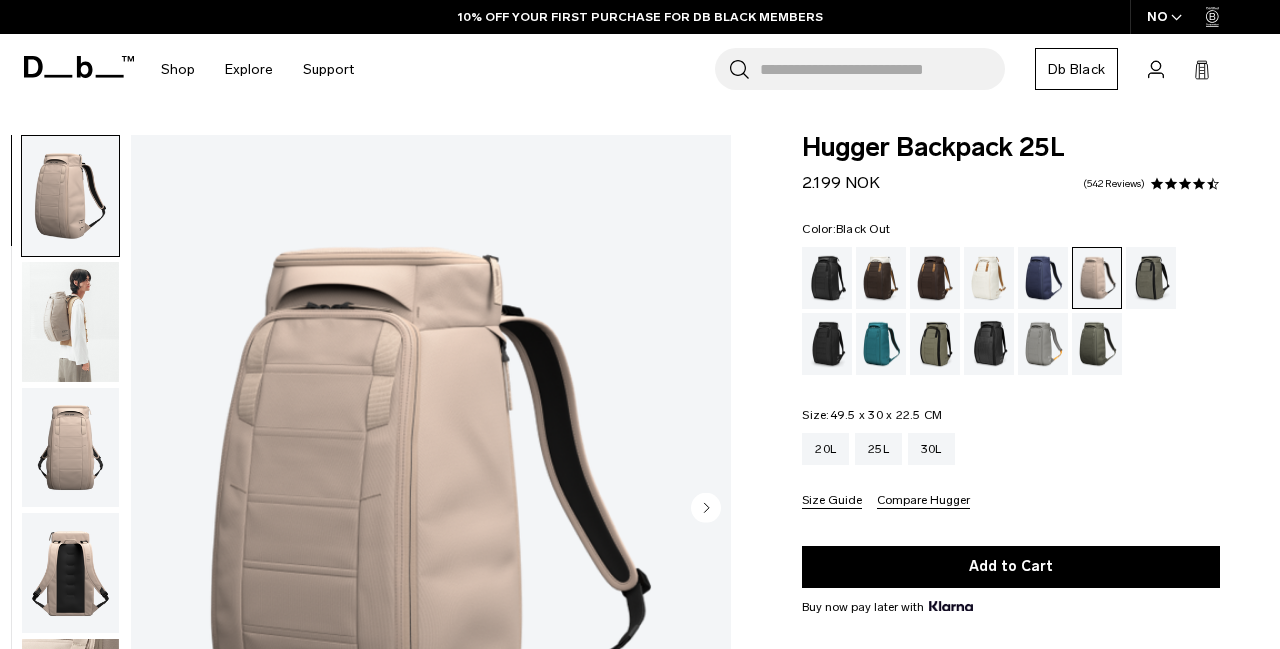 click at bounding box center (827, 278) 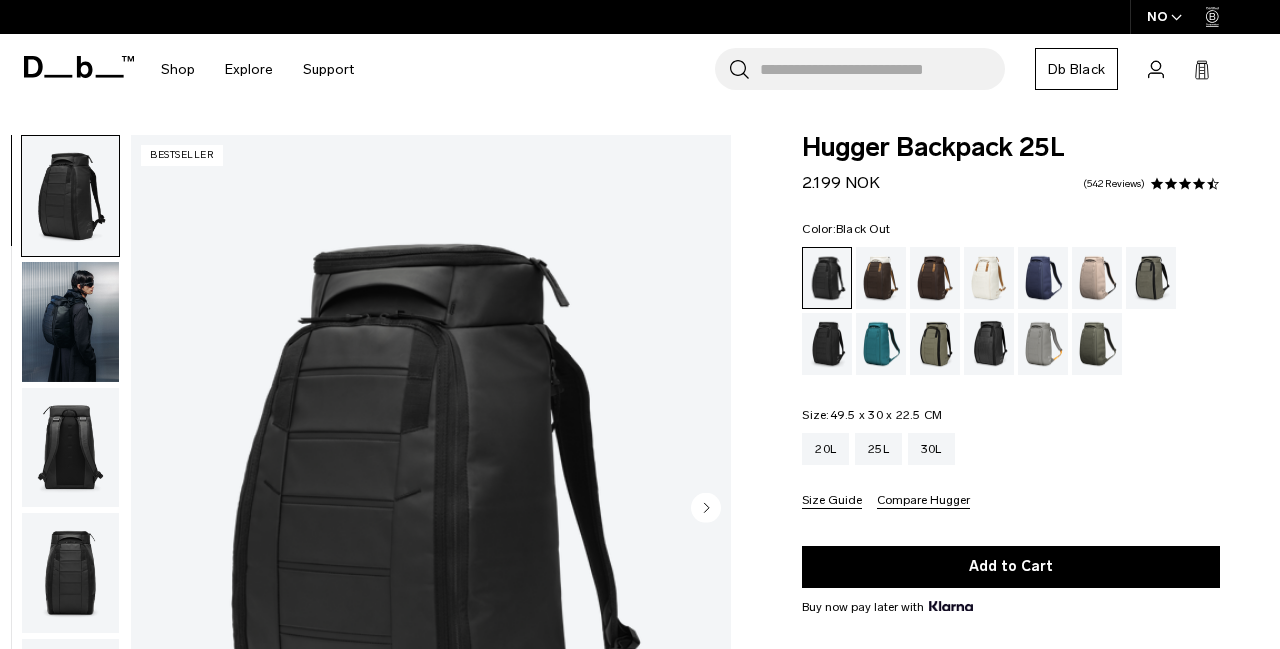 scroll, scrollTop: 0, scrollLeft: 0, axis: both 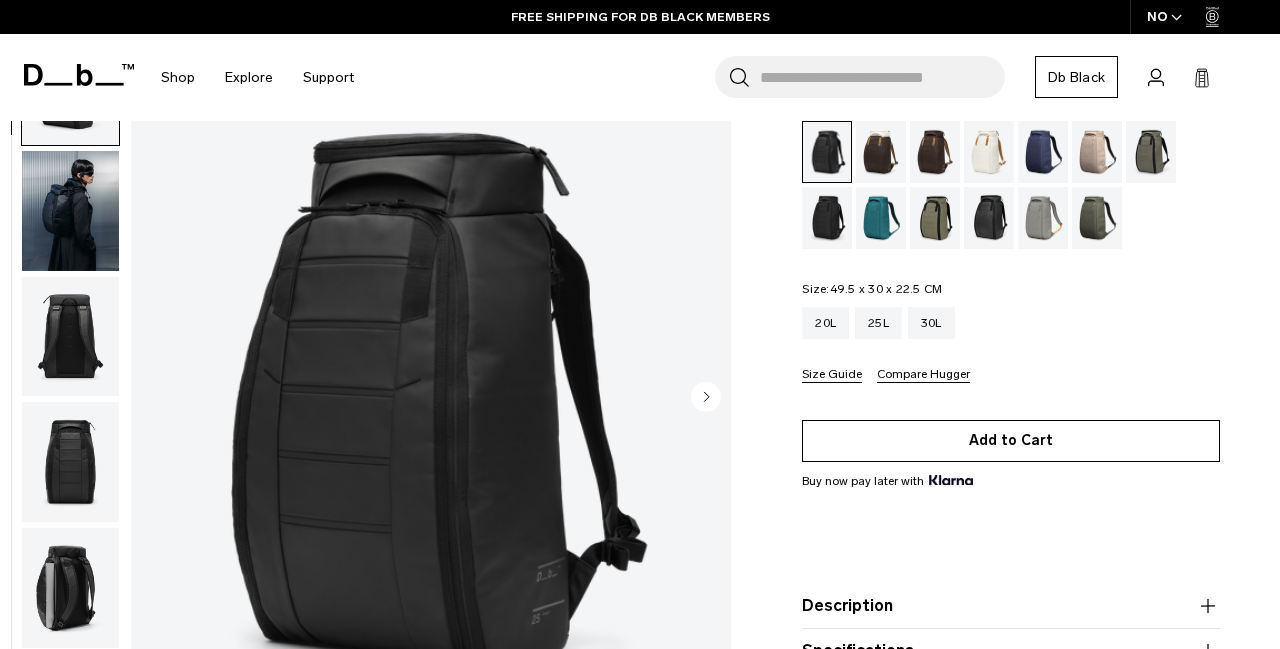 click on "Add to Cart" at bounding box center [1011, 441] 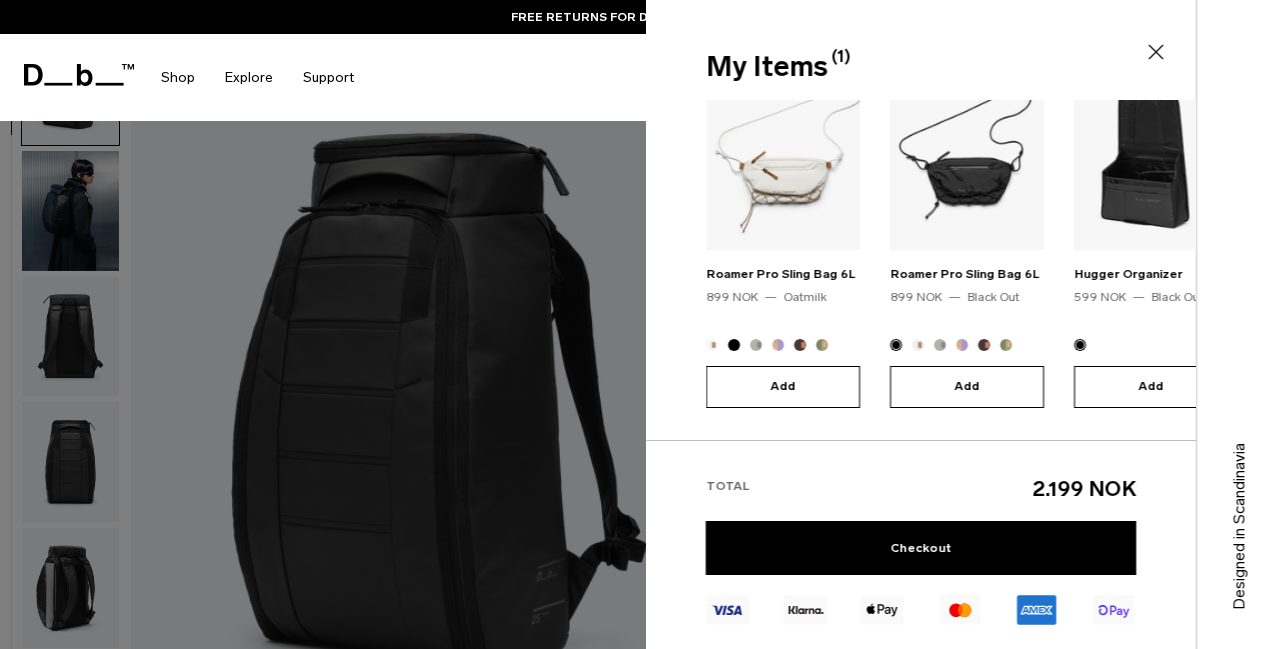 scroll, scrollTop: 285, scrollLeft: 0, axis: vertical 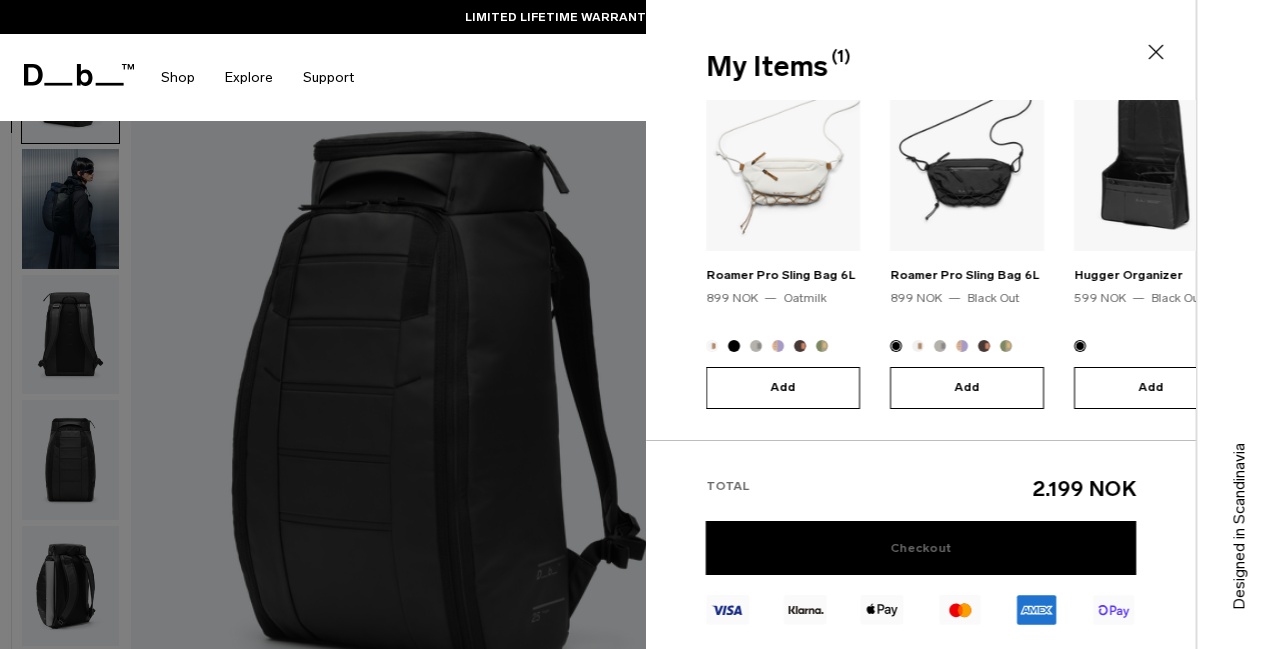 click on "Checkout" at bounding box center [921, 548] 